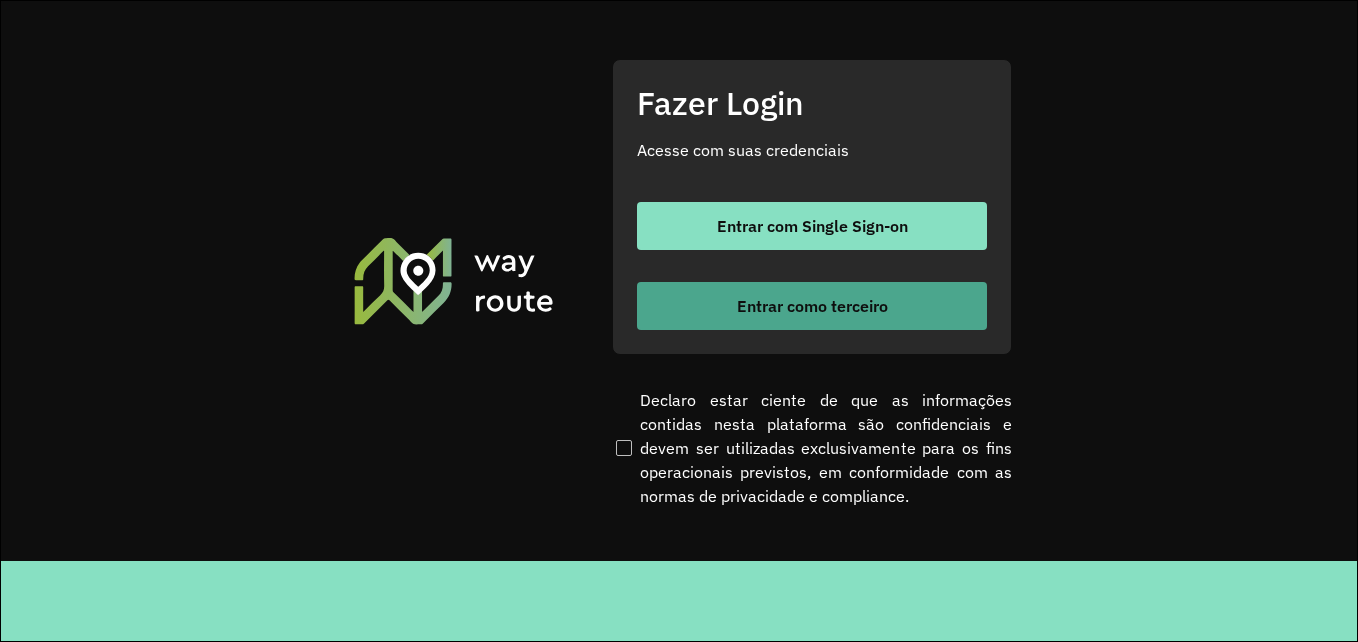 scroll, scrollTop: 0, scrollLeft: 0, axis: both 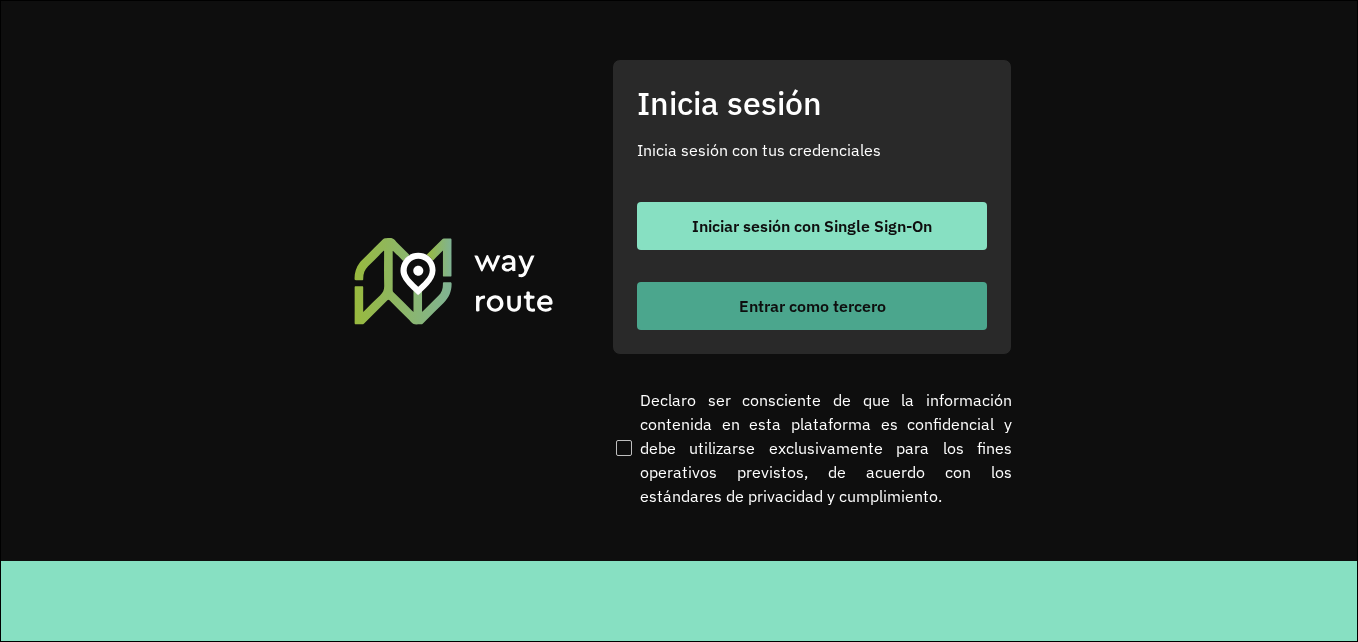 click on "Entrar como tercero" at bounding box center (812, 306) 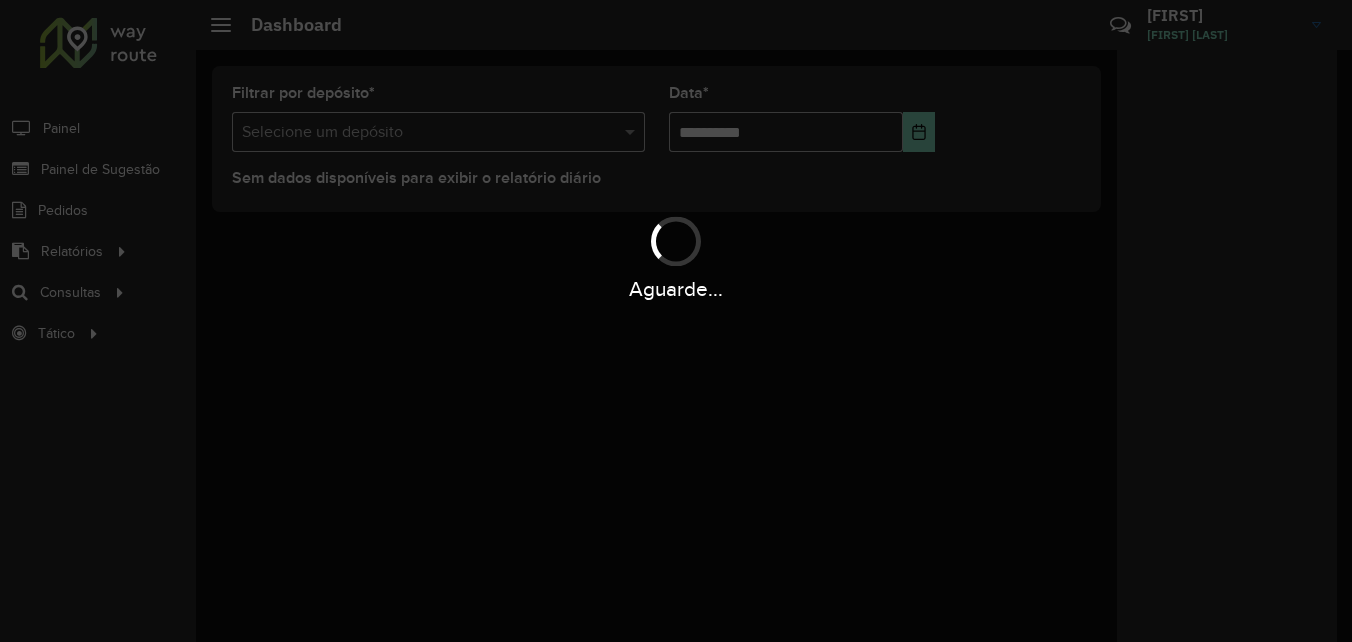 scroll, scrollTop: 0, scrollLeft: 0, axis: both 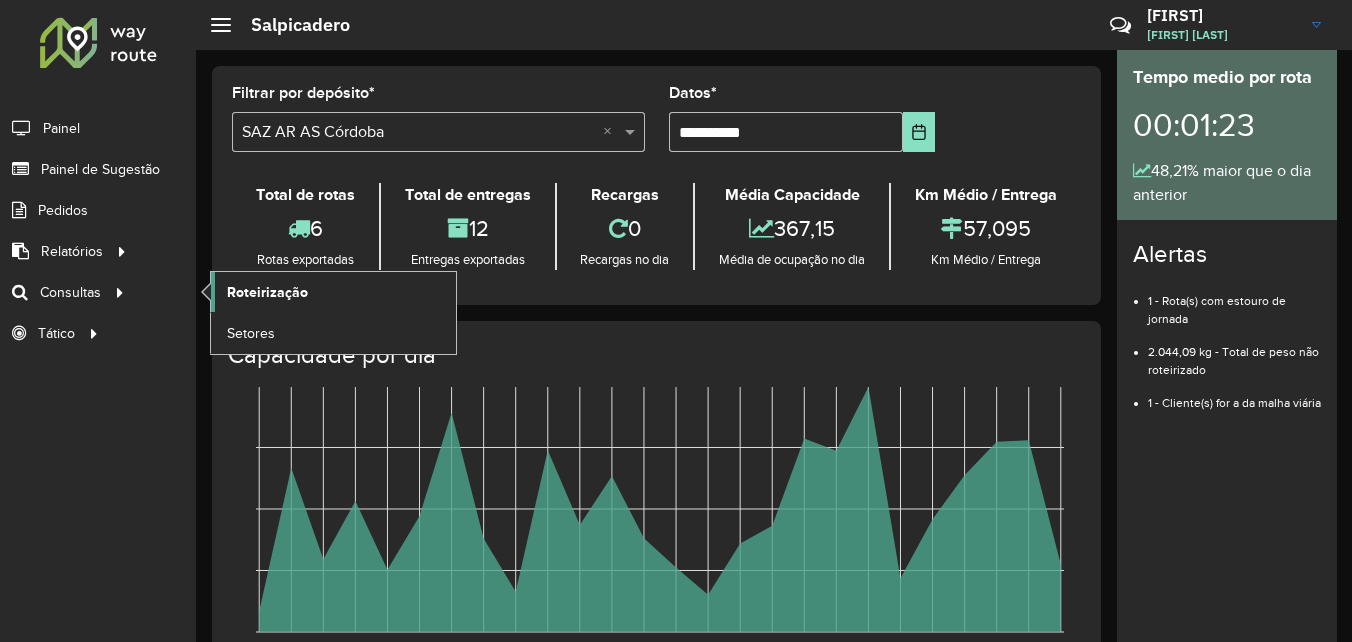 click on "Roteirização" 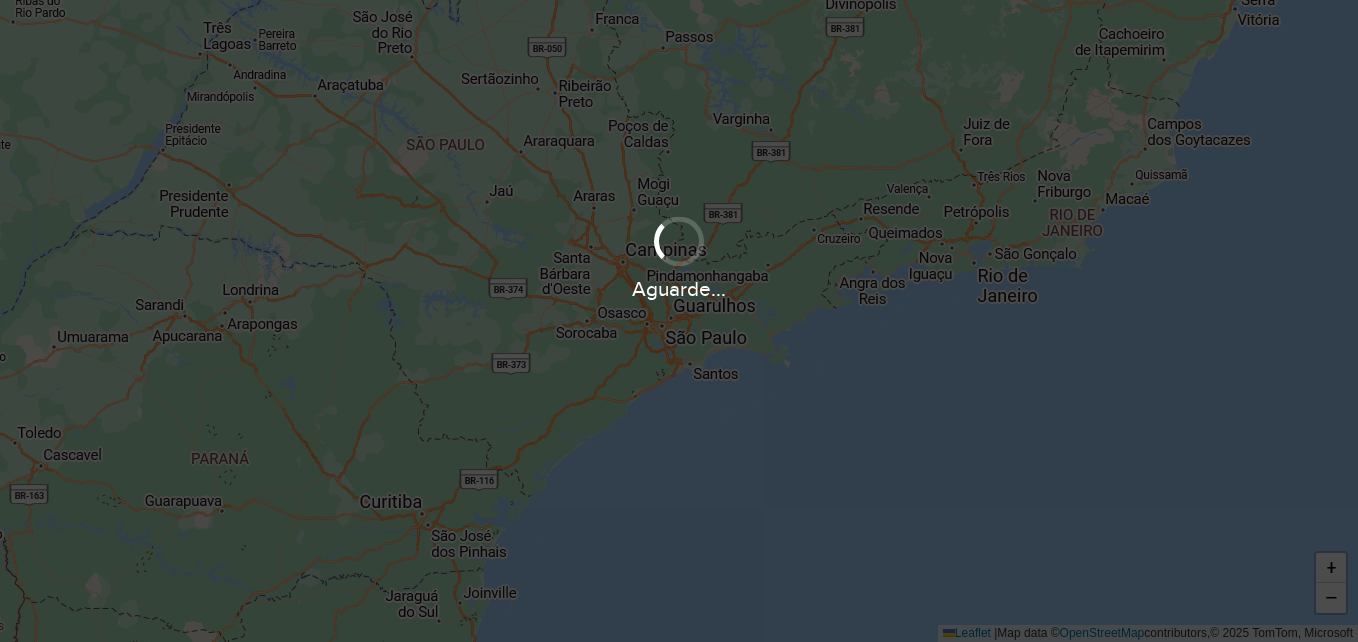 scroll, scrollTop: 0, scrollLeft: 0, axis: both 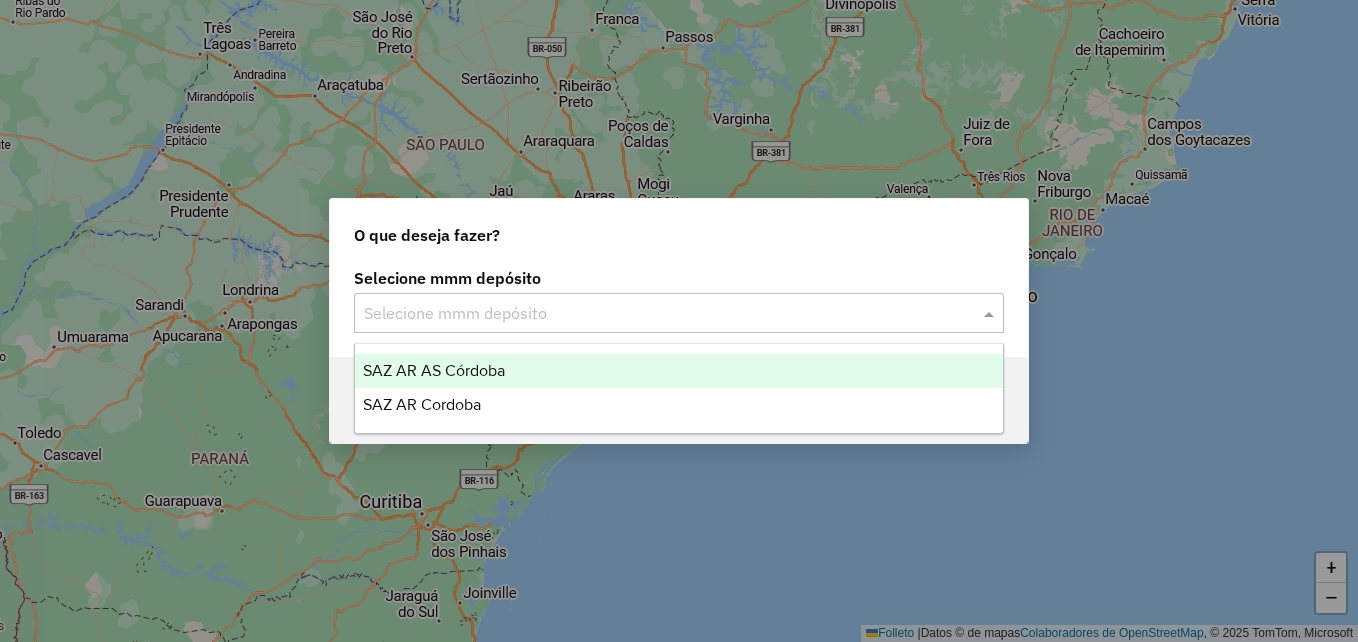click 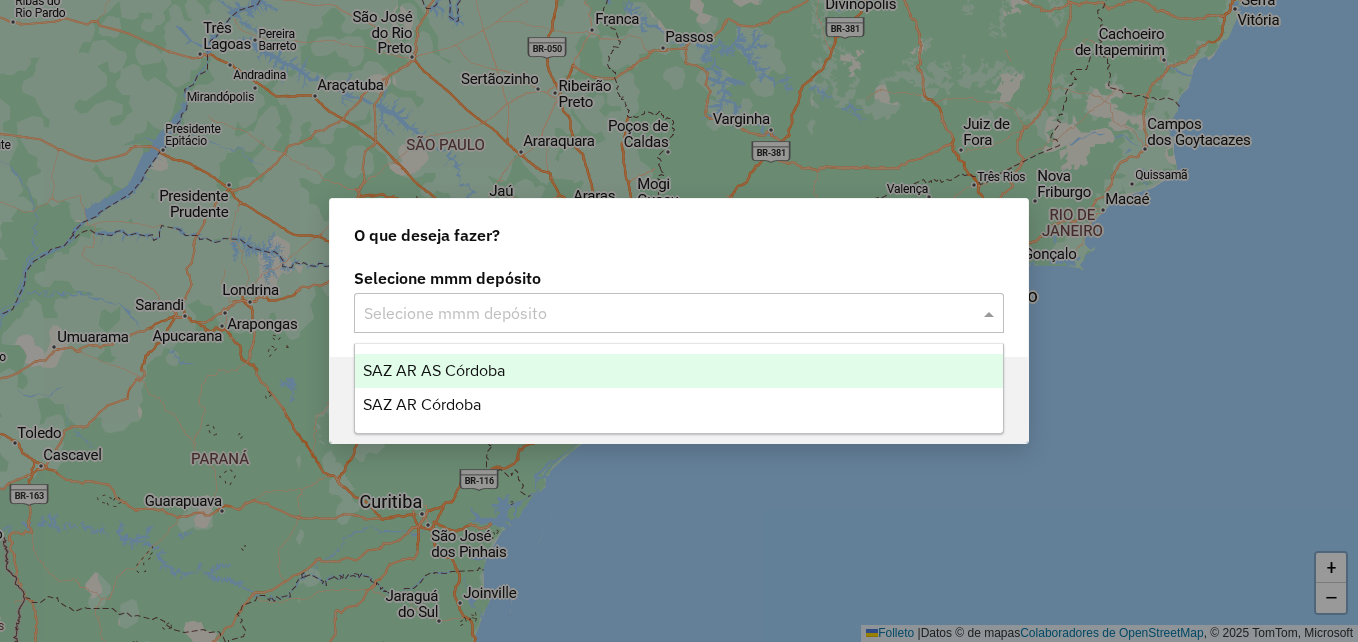 click on "SAZ AR AS Córdoba" at bounding box center (434, 370) 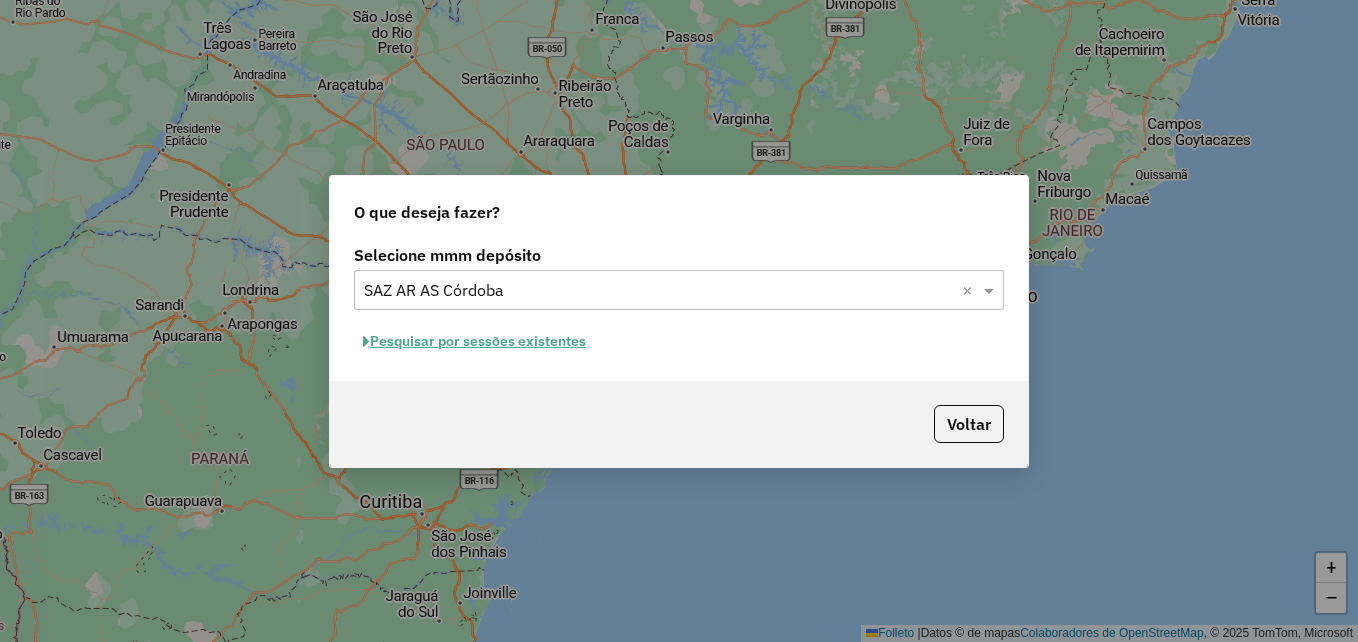 click on "Pesquisar por sessões existentes" 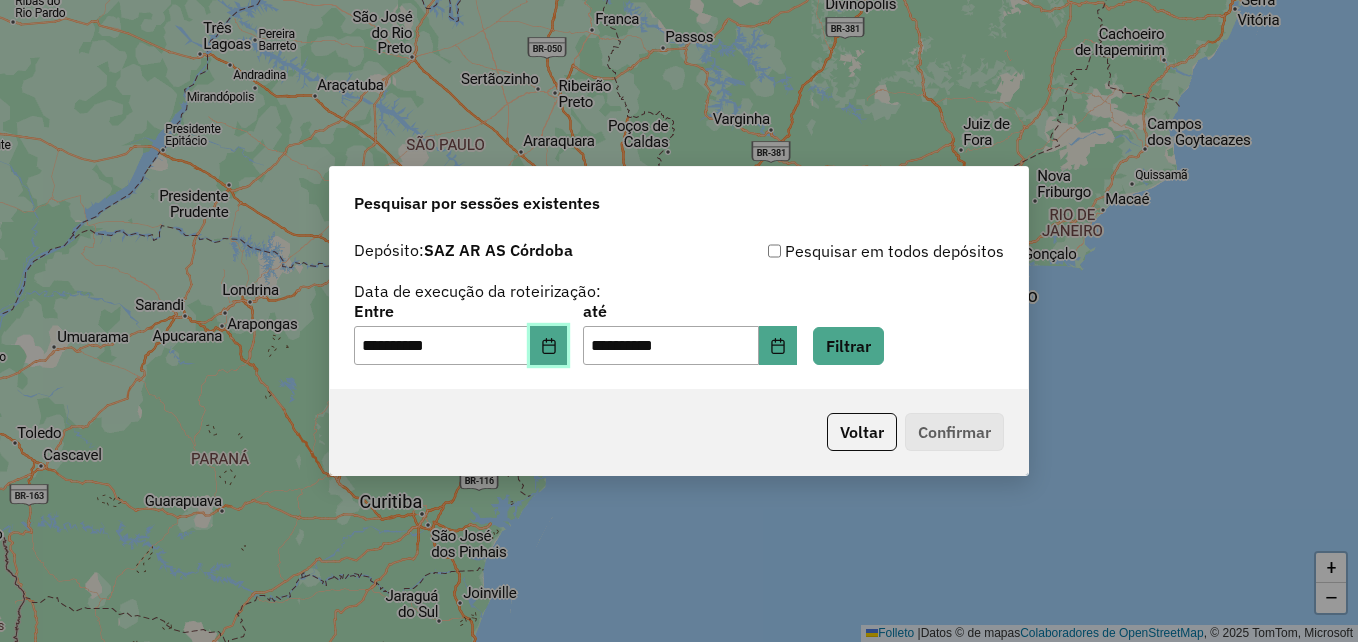 click 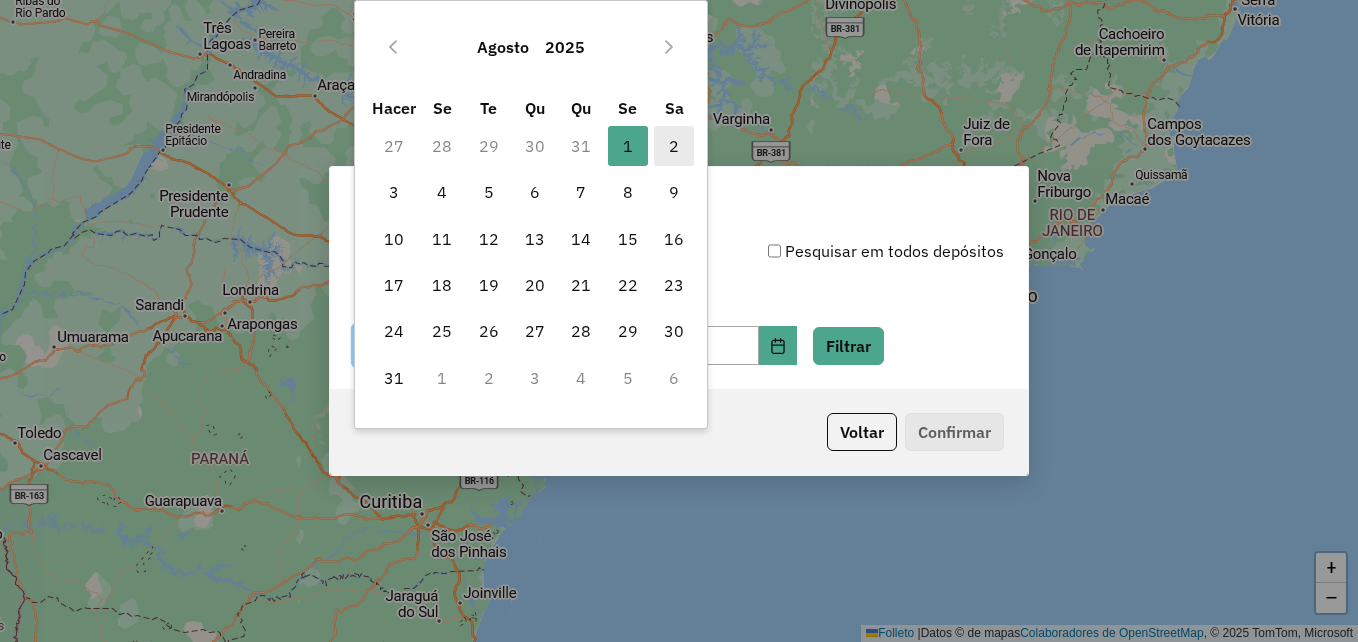 click on "2" at bounding box center (674, 146) 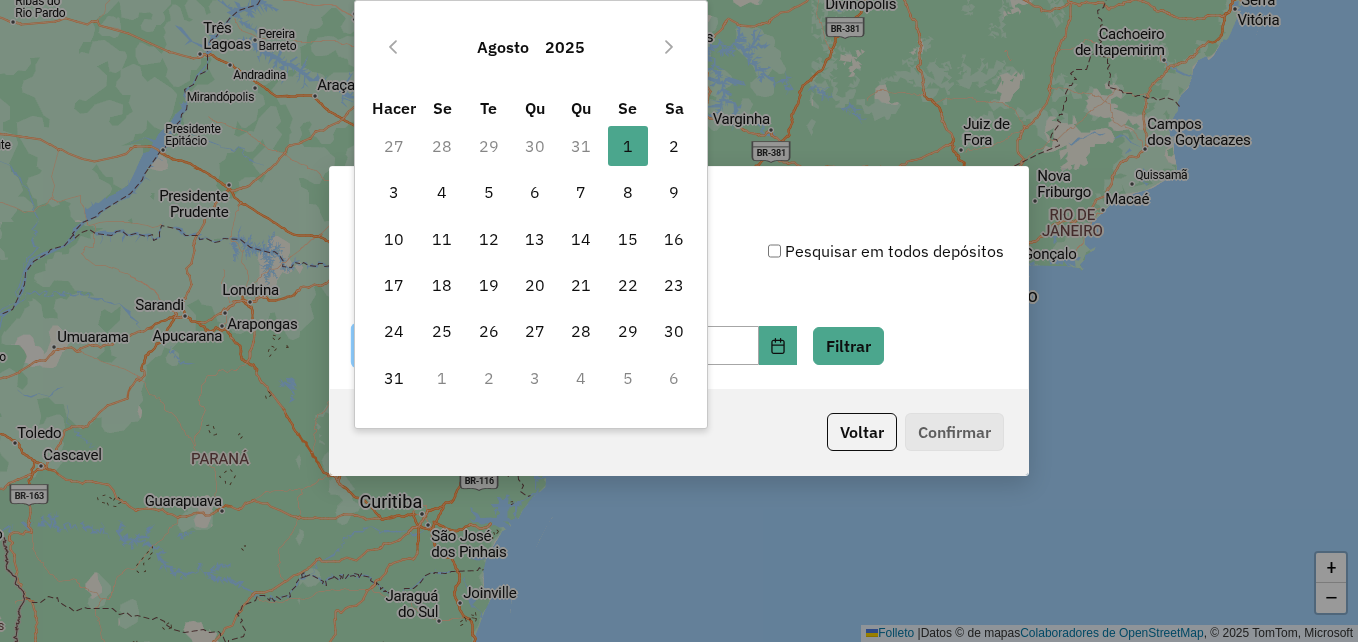 type on "**********" 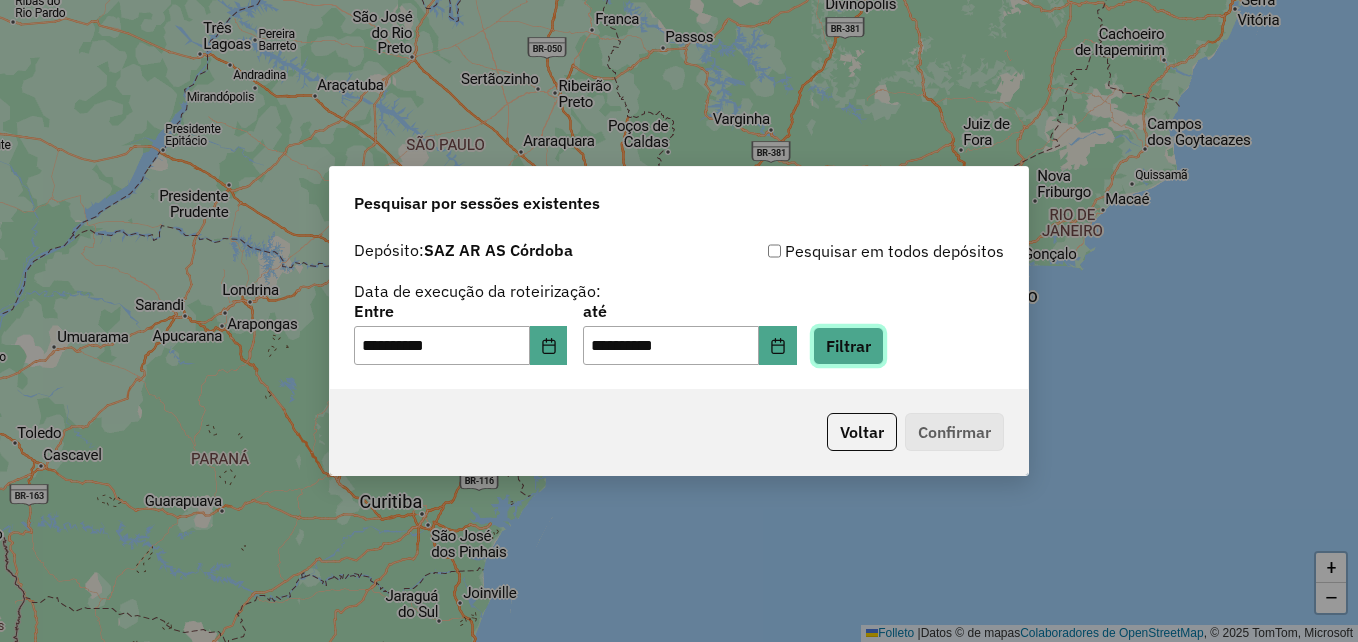 click on "Filtrar" 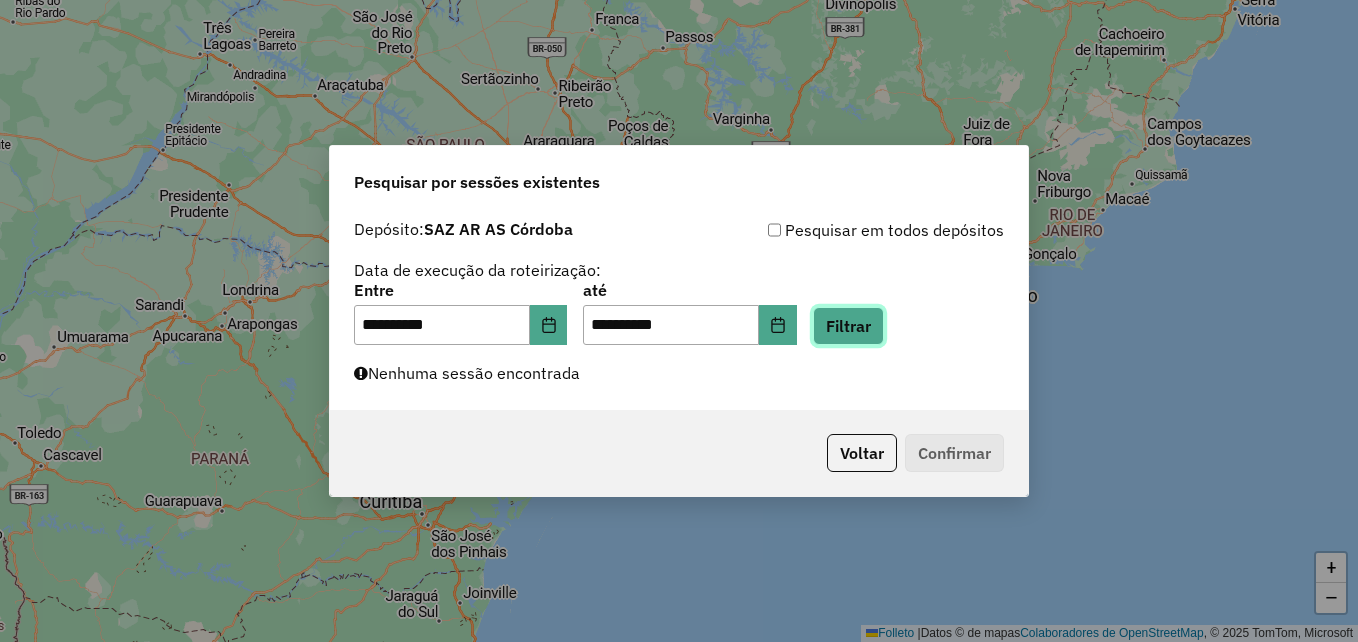click on "Filtrar" 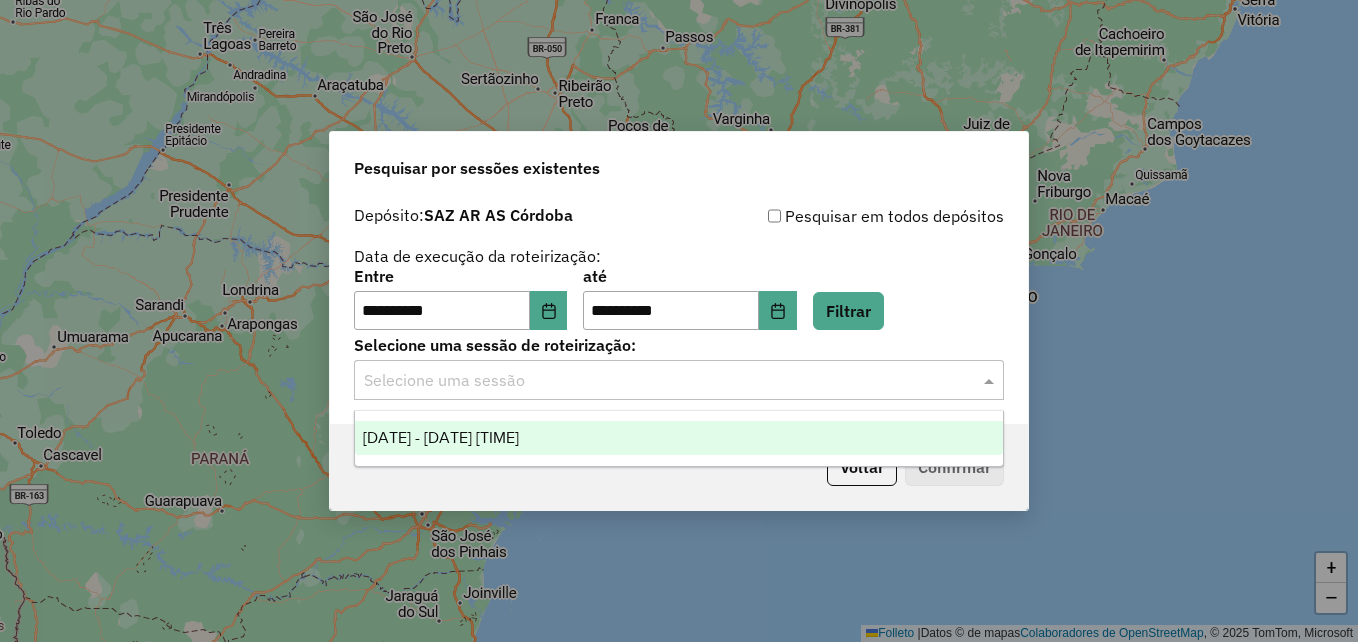 click 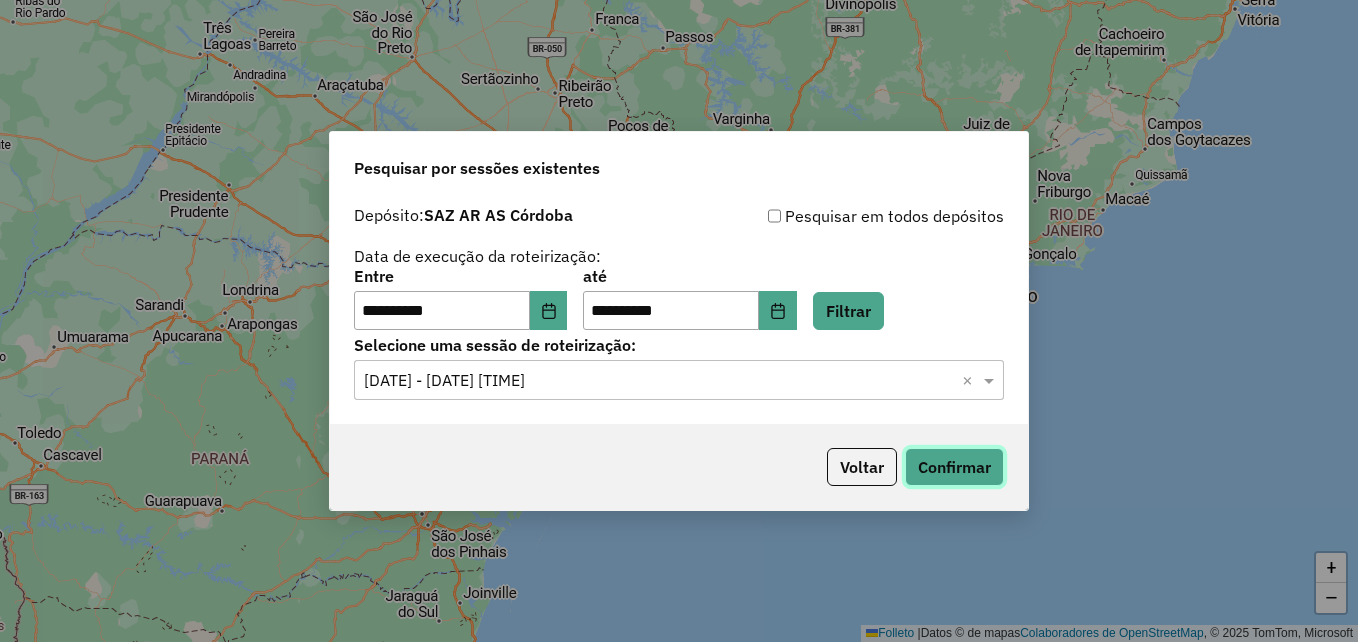 click on "Confirmar" 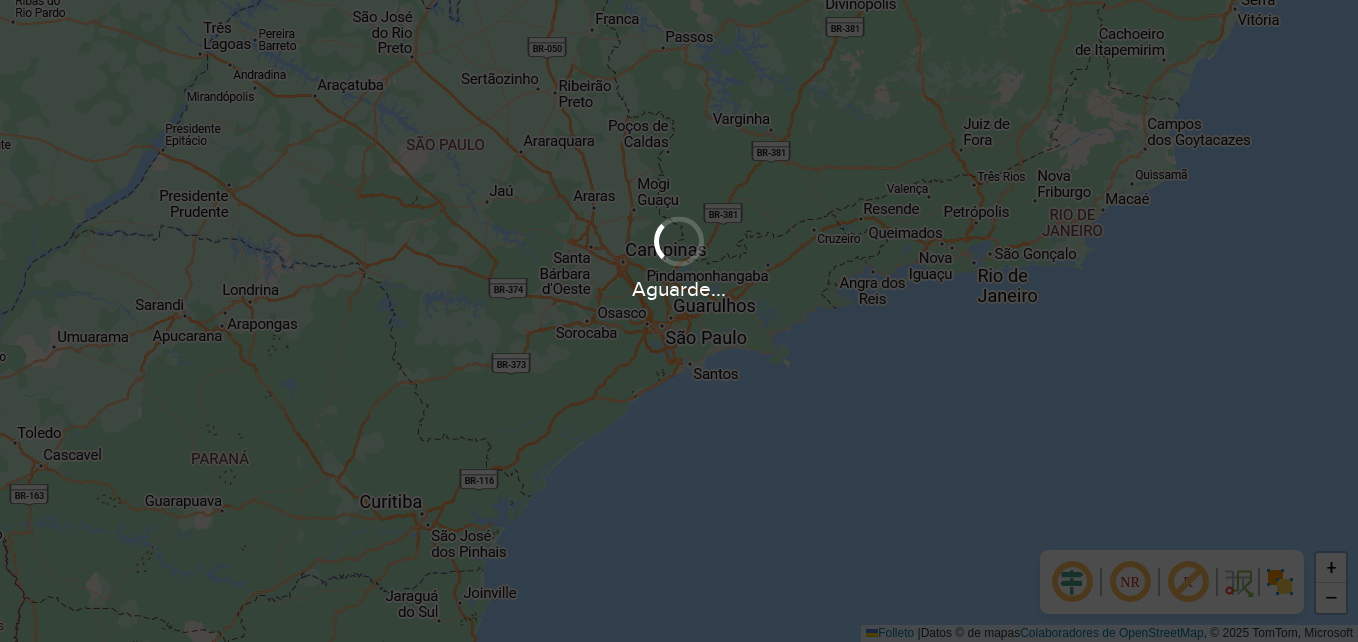 scroll, scrollTop: 0, scrollLeft: 0, axis: both 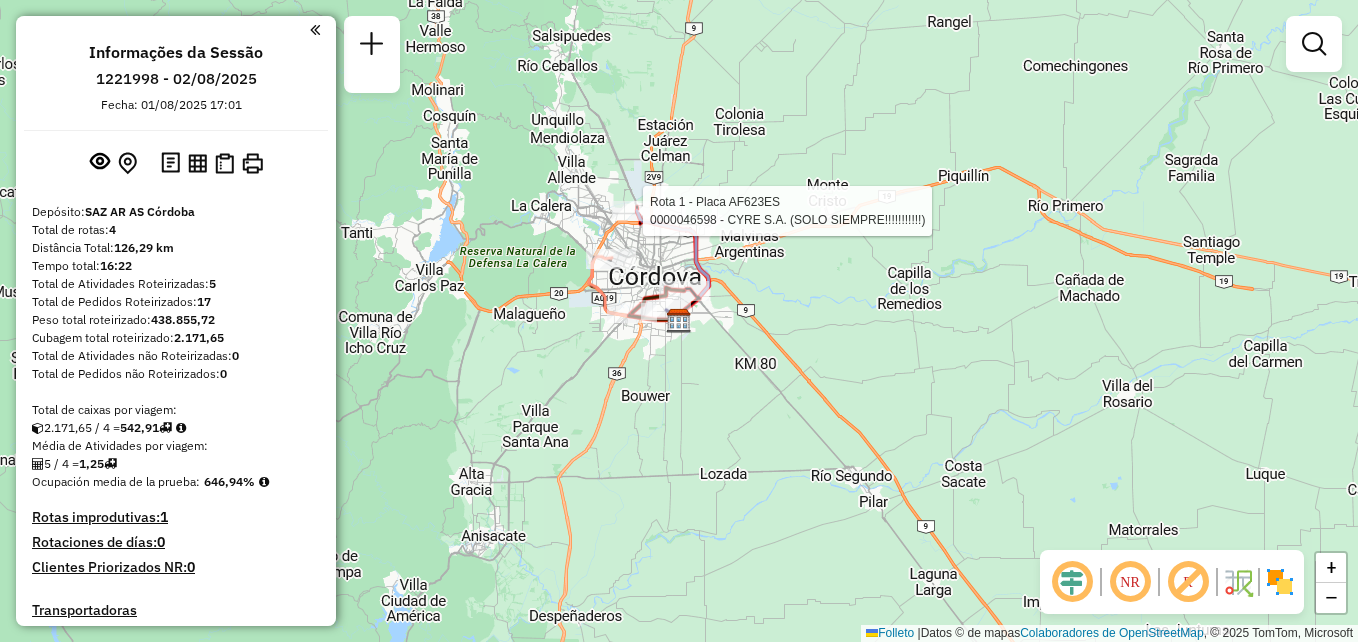 select on "**********" 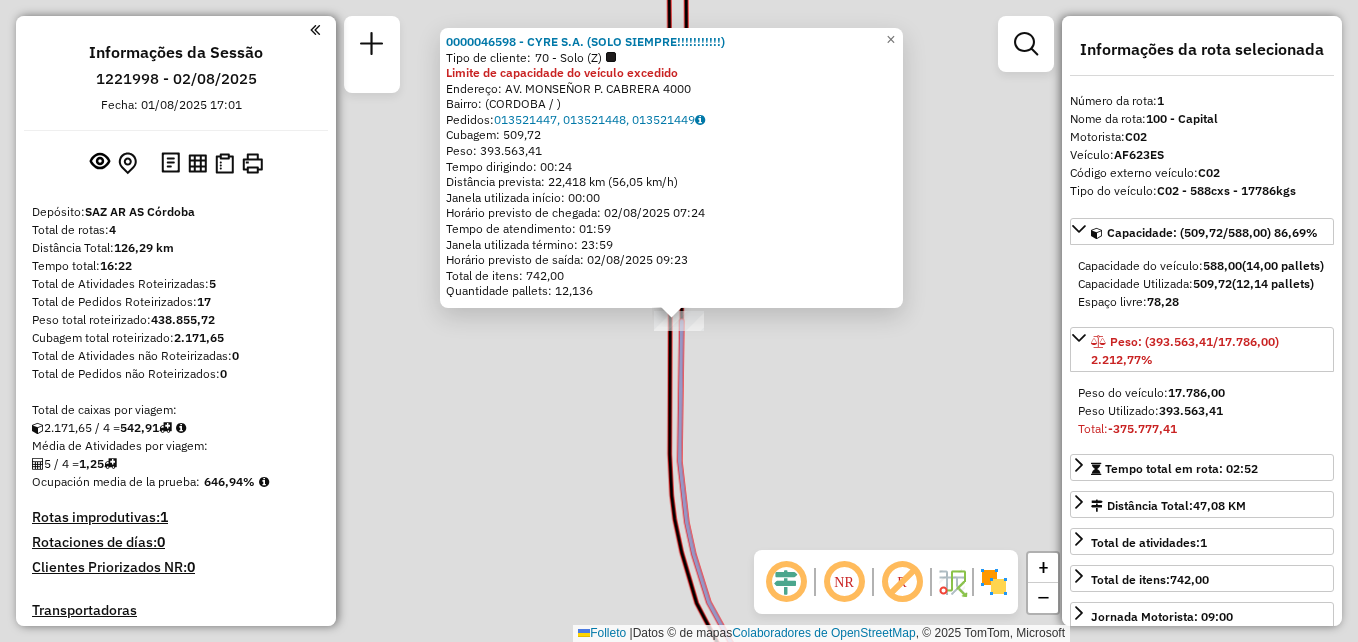 scroll, scrollTop: 505, scrollLeft: 0, axis: vertical 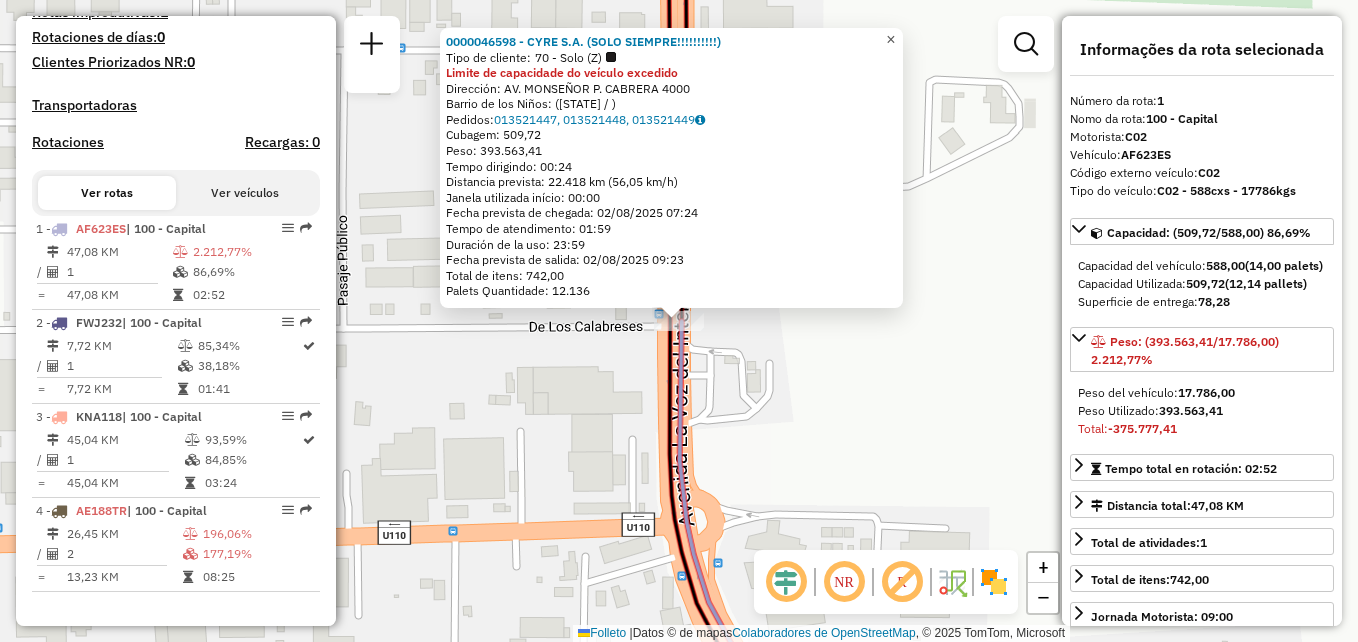 click on "×" 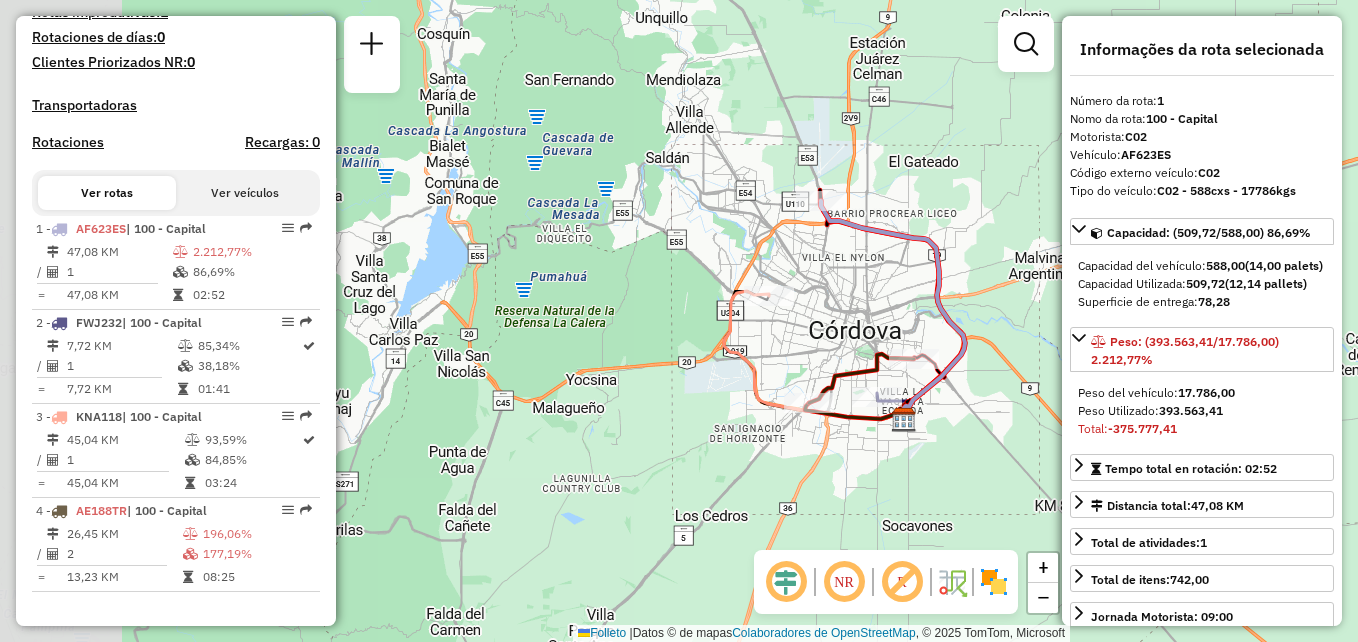 drag, startPoint x: 684, startPoint y: 355, endPoint x: 873, endPoint y: 245, distance: 218.68013 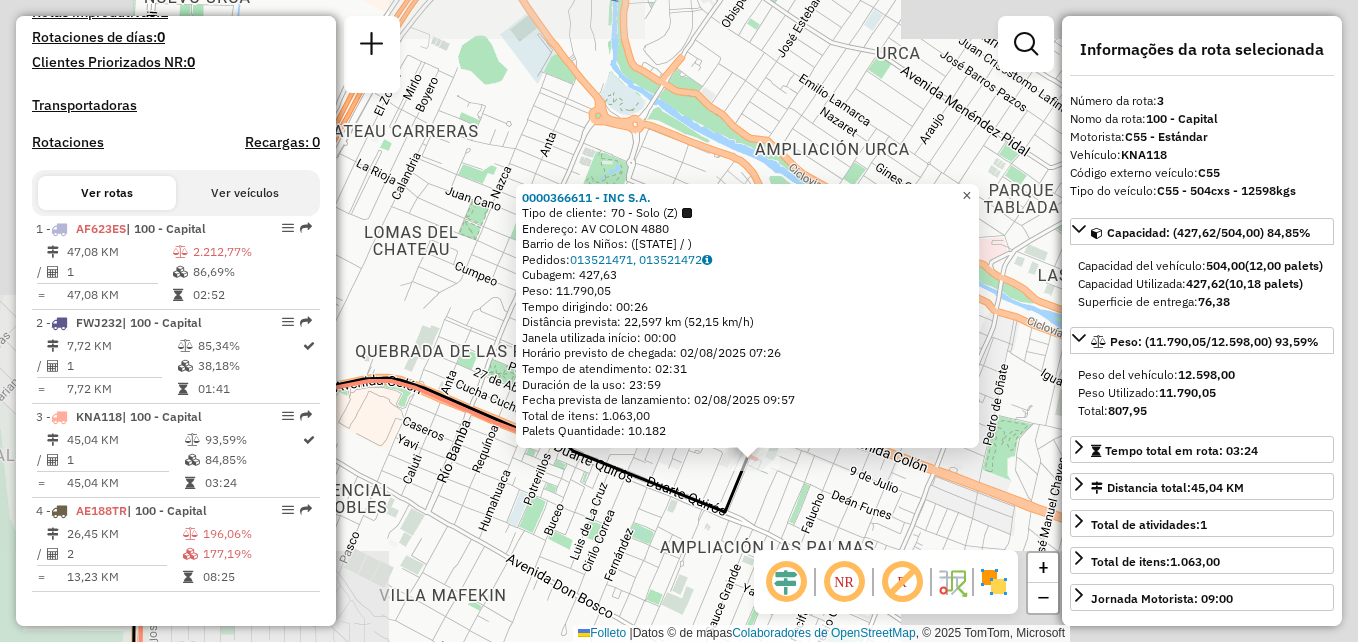 click on "×" 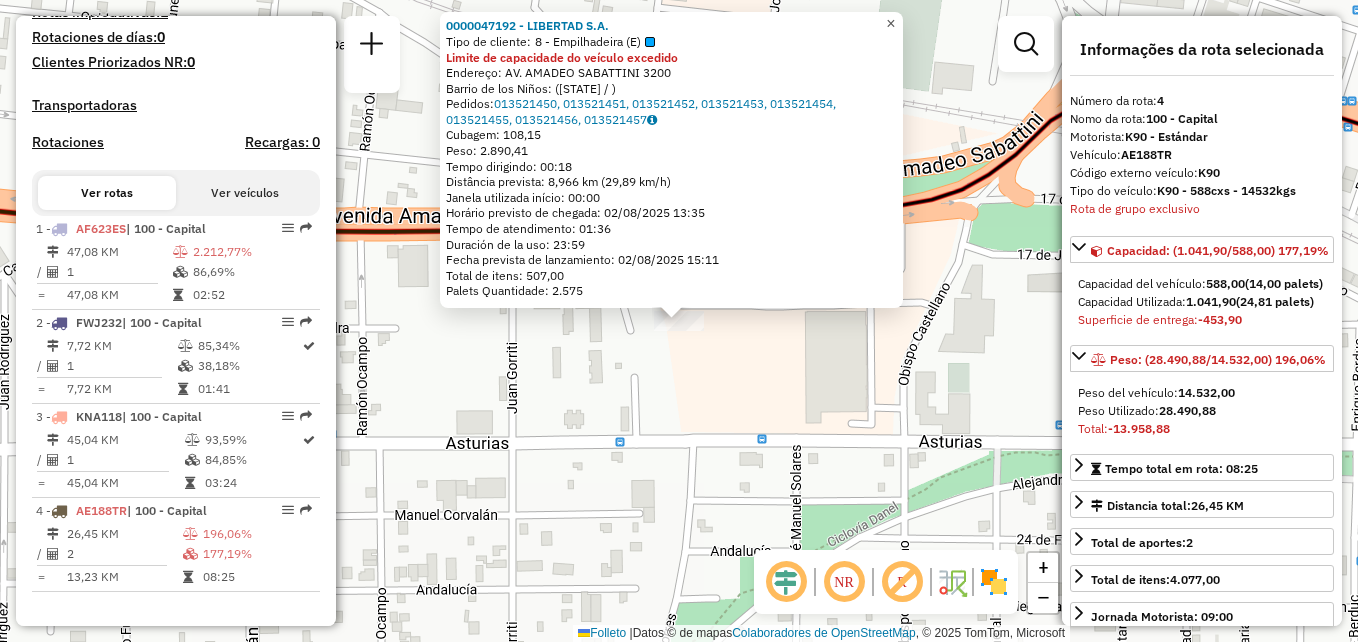 click on "×" 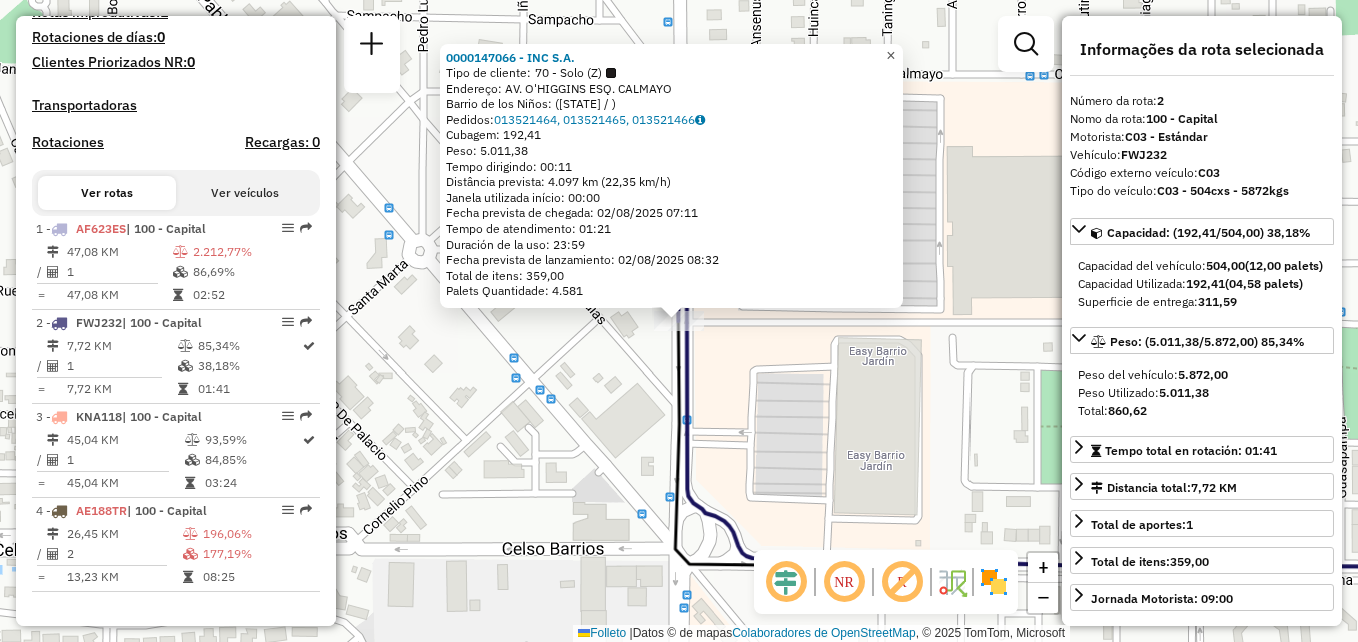 click on "×" 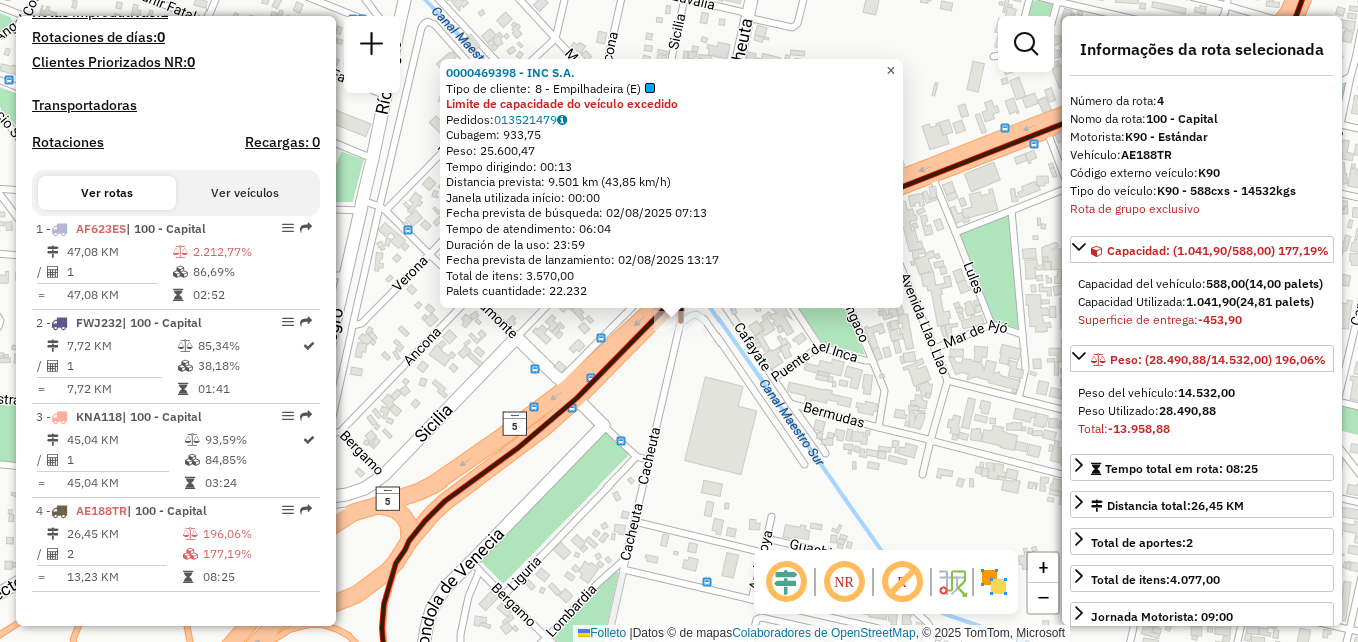click on "×" 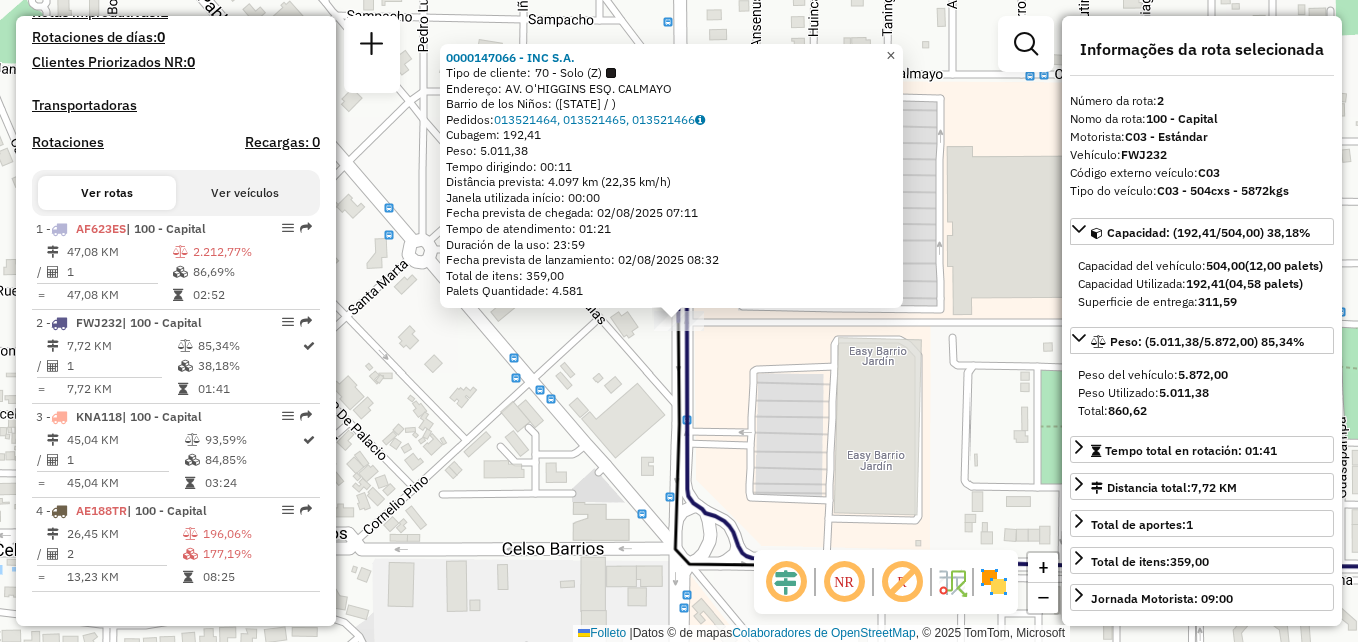 click on "×" 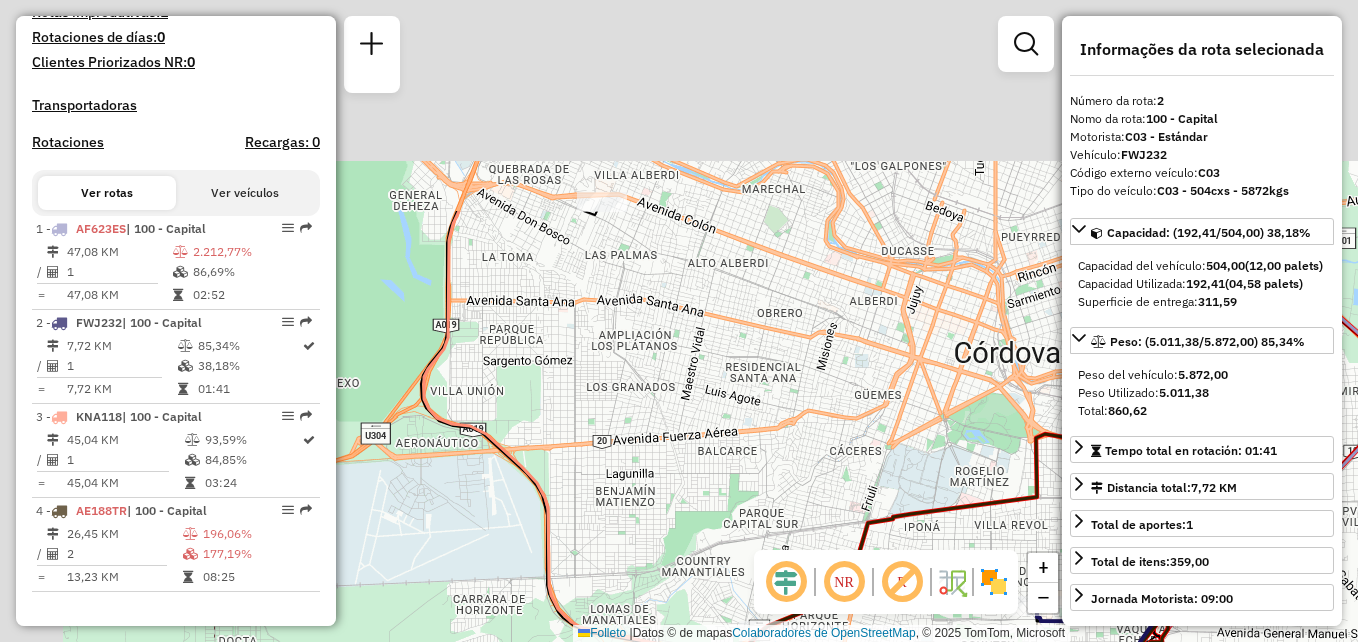 click on "Janela de atendimento Grade de atendimento Capacidade Transportadoras Veículos Cliente Pedidos  Rotas Selecione os dias de semana para filtrar as janelas de atendimento  Seg   Ter   Qua   Qui   Sex   Sáb   Dom  Informe o período da janela de atendimento: De: Até:  Filtrar exatamente a janela do cliente  Considerar janela de atendimento padrão  Selecione os dias de semana para filtrar as grades de atendimento  Seg   Ter   Qua   Qui   Sex   Sáb   Dom   Considerar clientes sem dia de atendimento cadastrado  Clientes fora do dia de atendimento selecionado Filtrar as atividades entre os valores definidos abaixo:  Peso mínimo:   Peso máximo:   Cubagem mínima:   Cubagem máxima:   De:   Até:  Filtrar as atividades entre o tempo de atendimento definido abaixo:  De:   Até:   Considerar capacidade total dos clientes não roteirizados Transportadora: Selecione um ou mais itens Tipo de veículo: Selecione um ou mais itens Veículo: Selecione um ou mais itens Motorista: Selecione um ou mais itens Nome: Rótulo:" 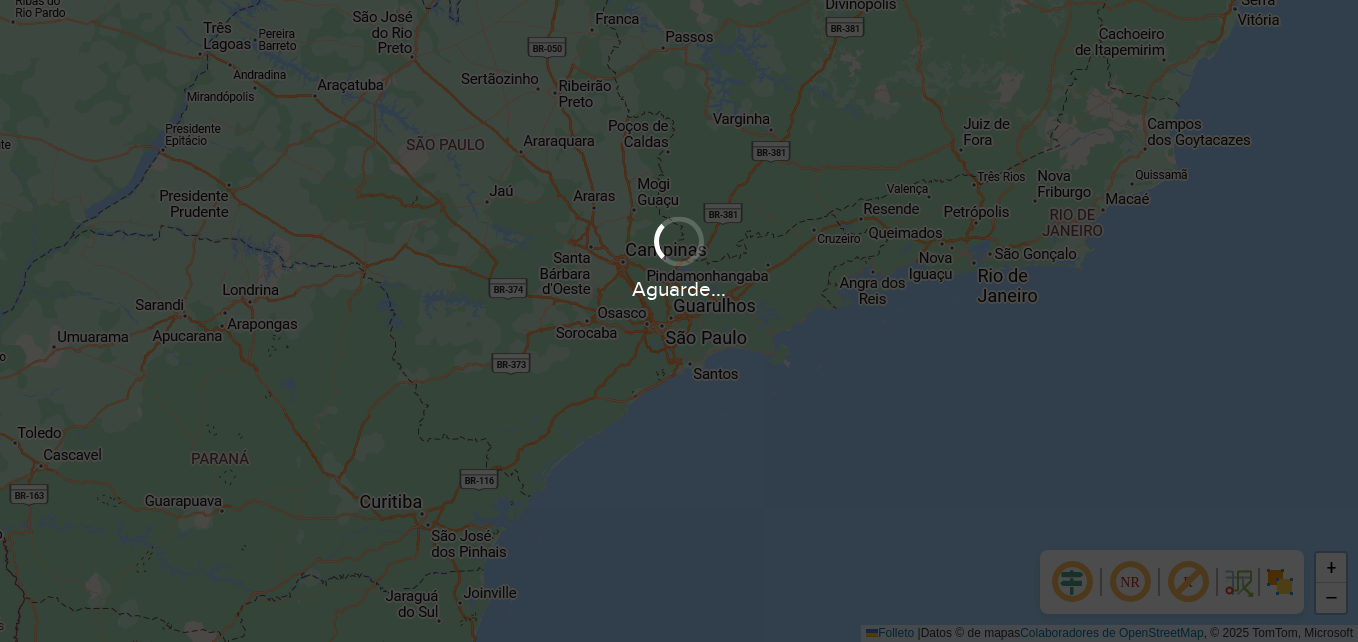 scroll, scrollTop: 0, scrollLeft: 0, axis: both 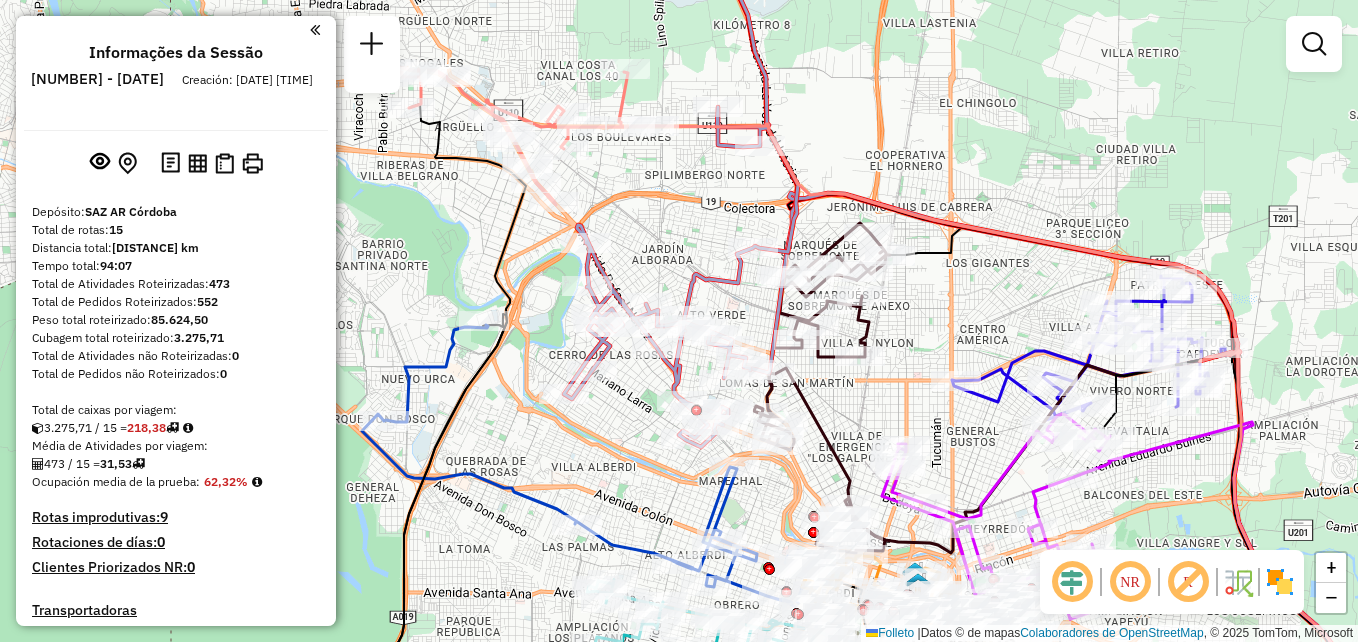 drag, startPoint x: 683, startPoint y: 260, endPoint x: 686, endPoint y: 274, distance: 14.3178215 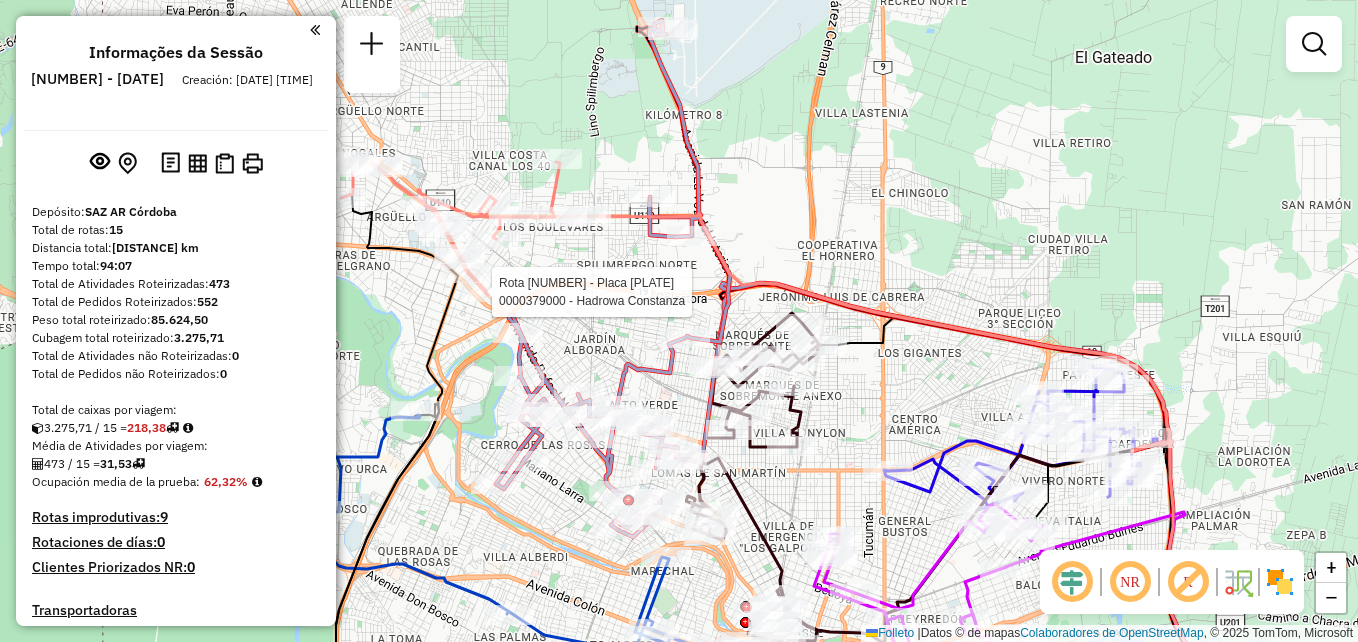 select on "**********" 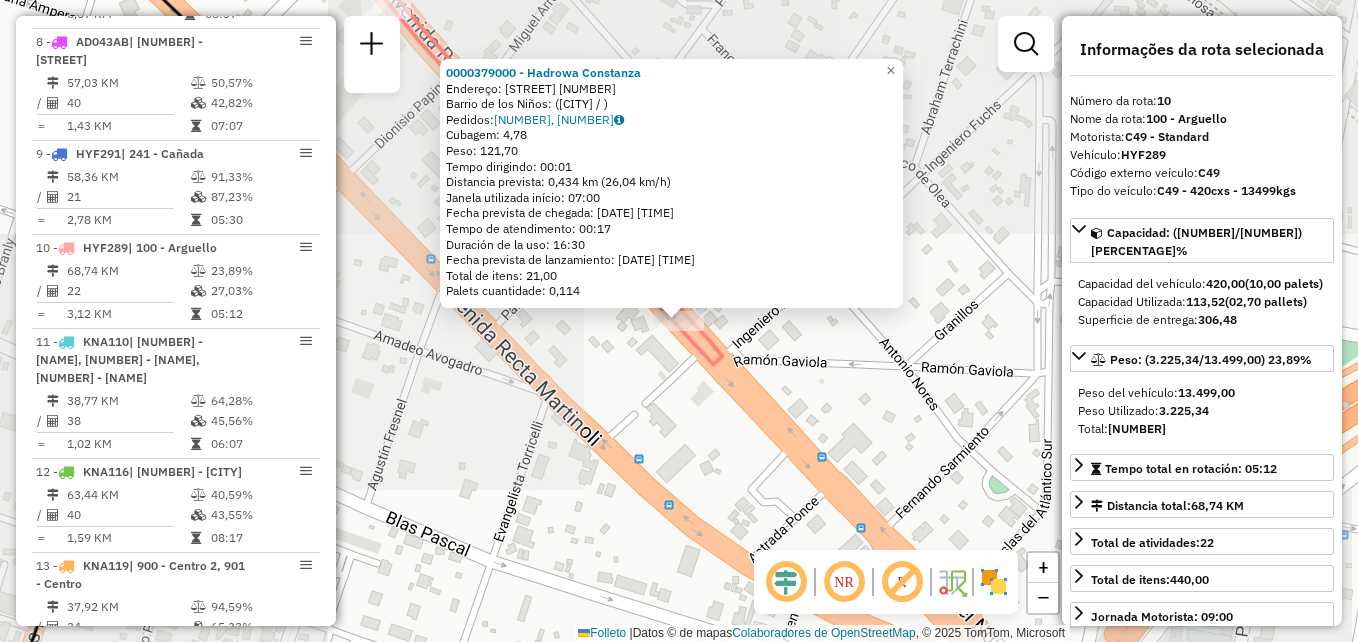 scroll, scrollTop: 1641, scrollLeft: 0, axis: vertical 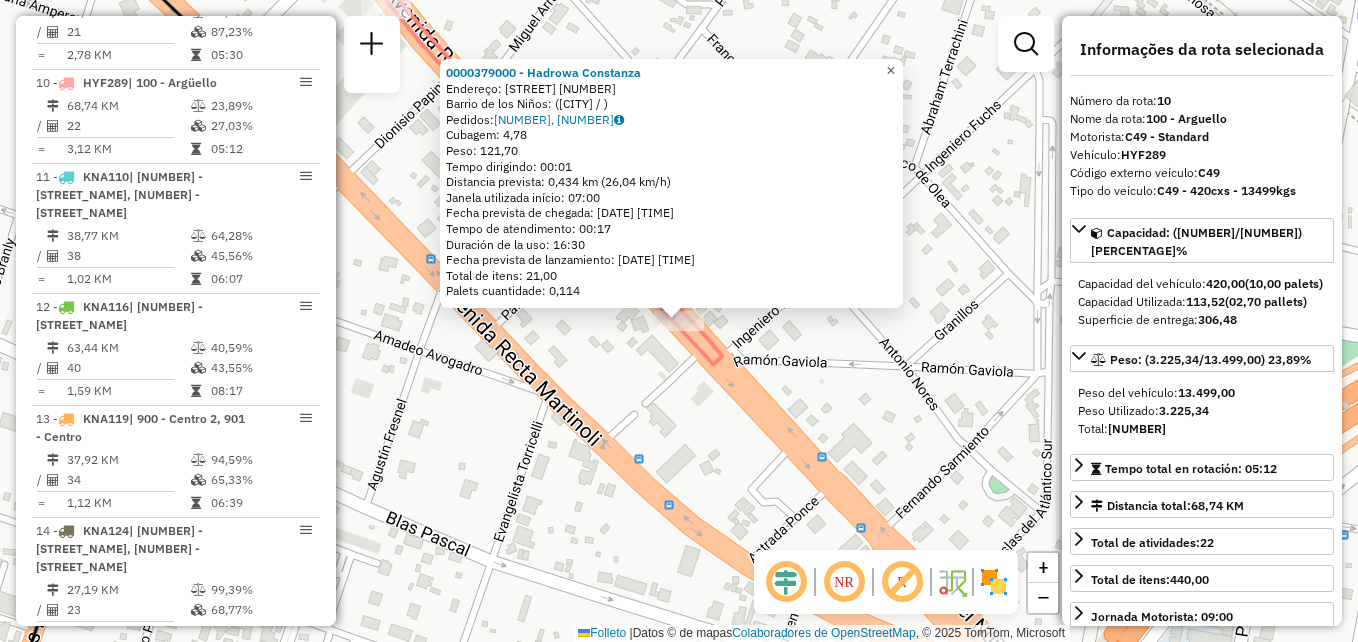 click on "×" 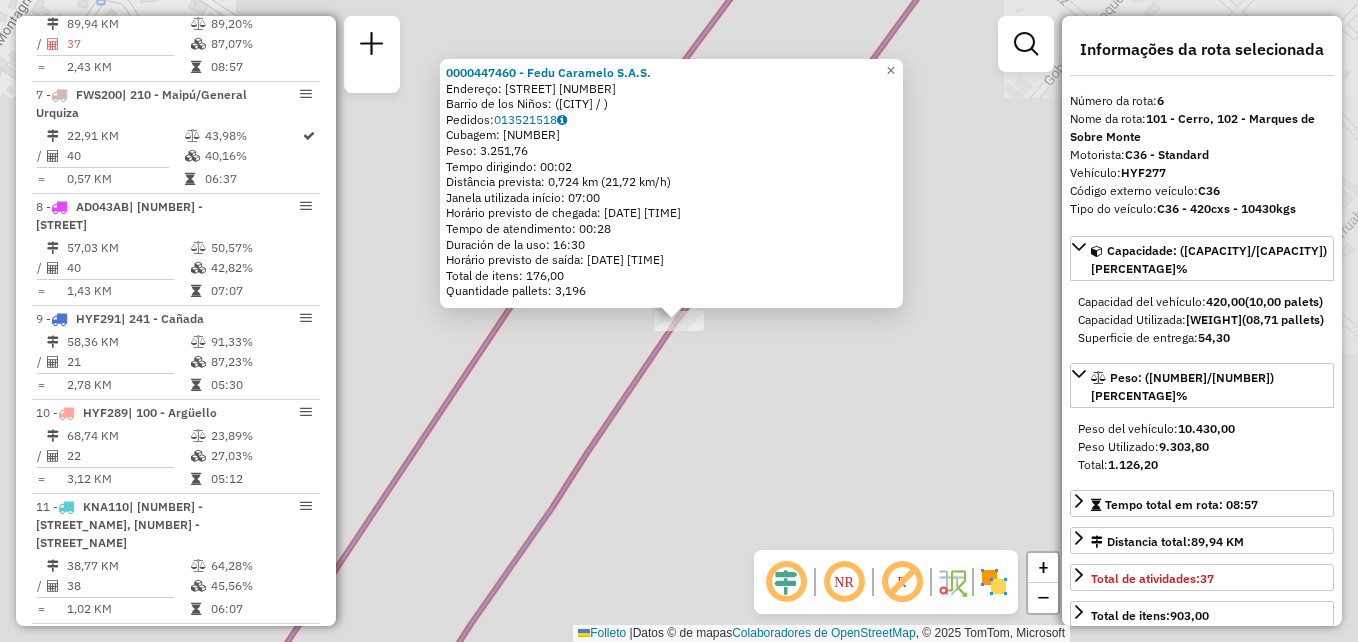 scroll, scrollTop: 1229, scrollLeft: 0, axis: vertical 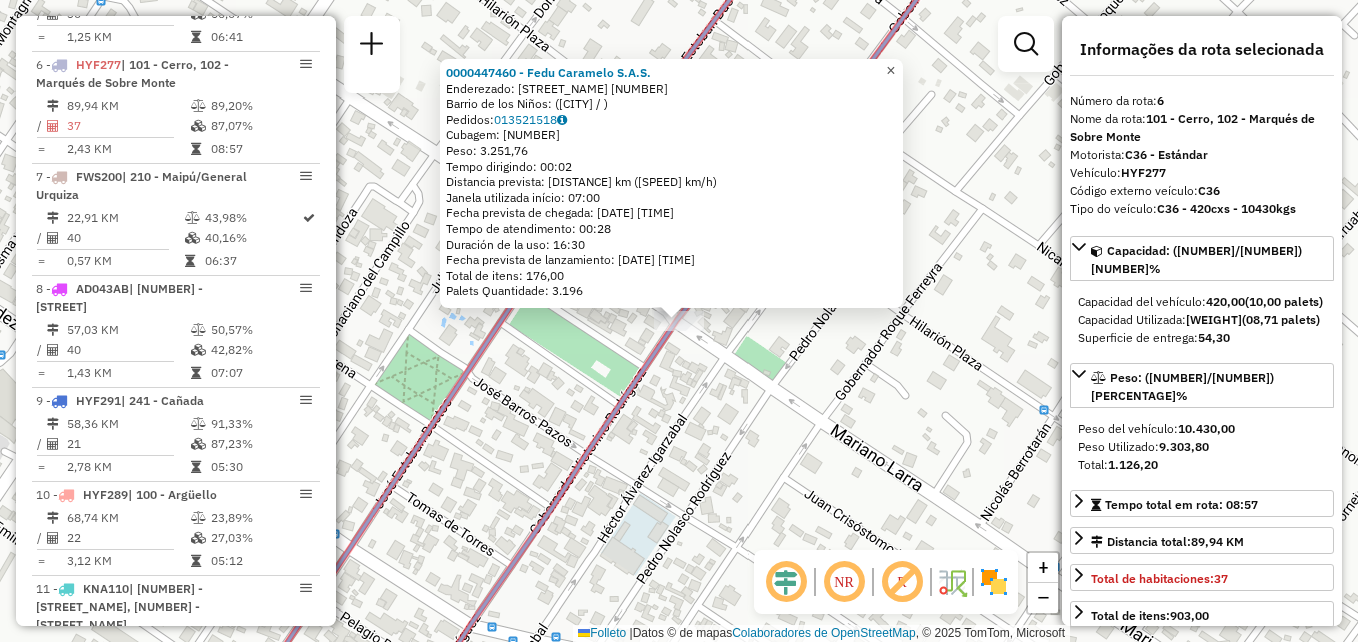 click on "×" 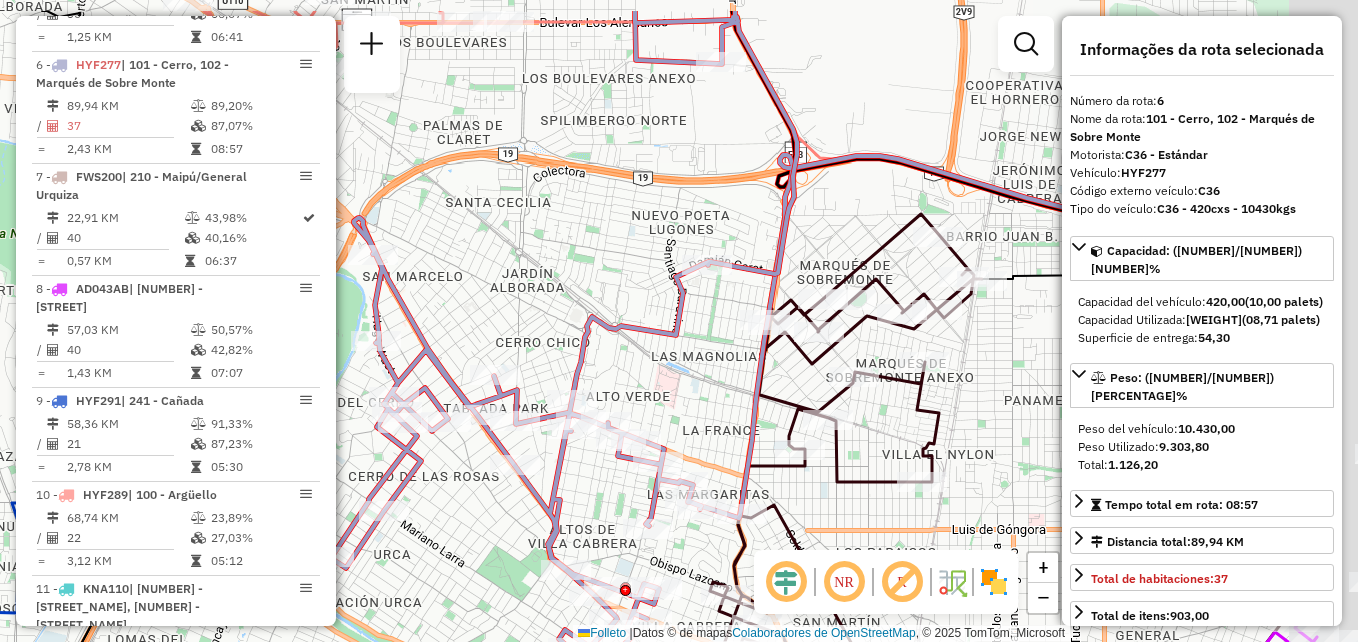 drag, startPoint x: 588, startPoint y: 463, endPoint x: 510, endPoint y: 491, distance: 82.8734 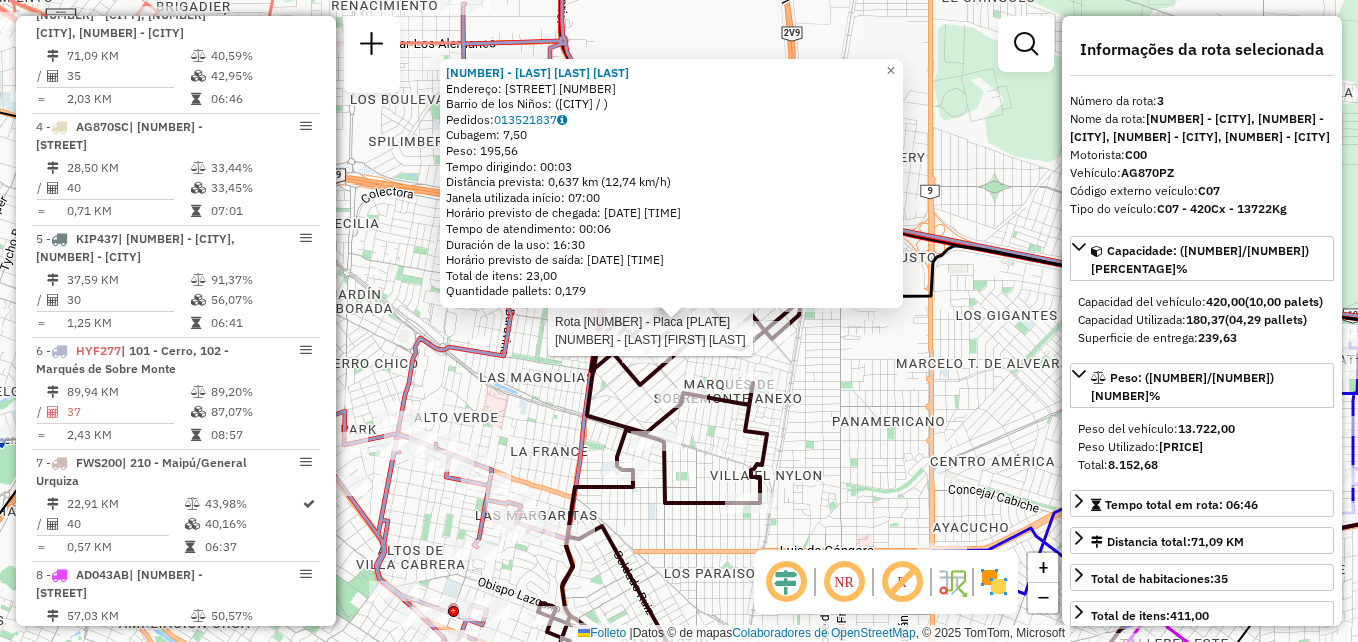scroll, scrollTop: 893, scrollLeft: 0, axis: vertical 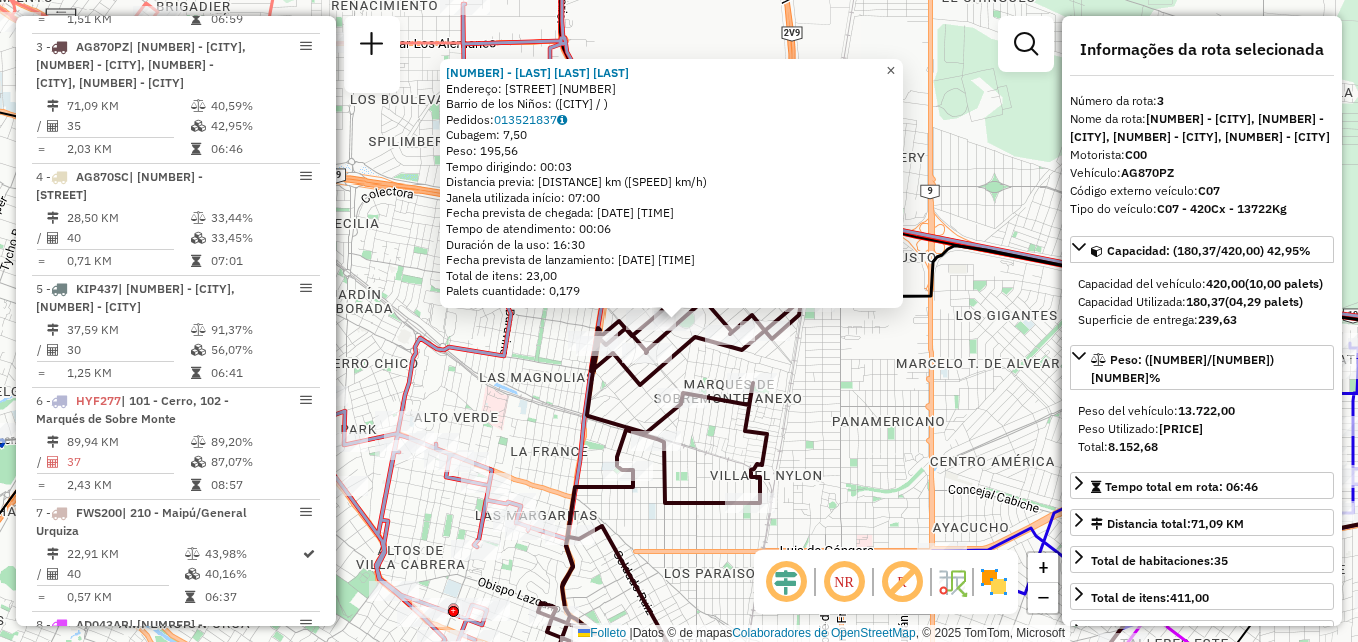 click on "×" 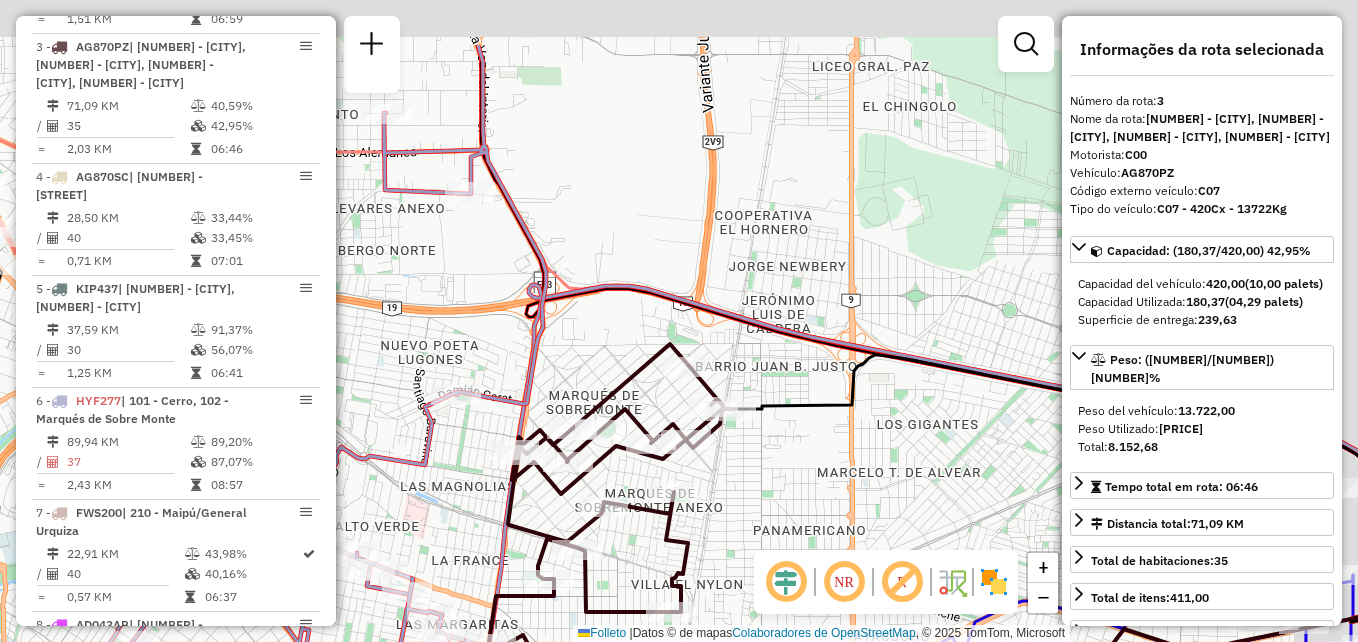 drag, startPoint x: 779, startPoint y: 231, endPoint x: 742, endPoint y: 264, distance: 49.57822 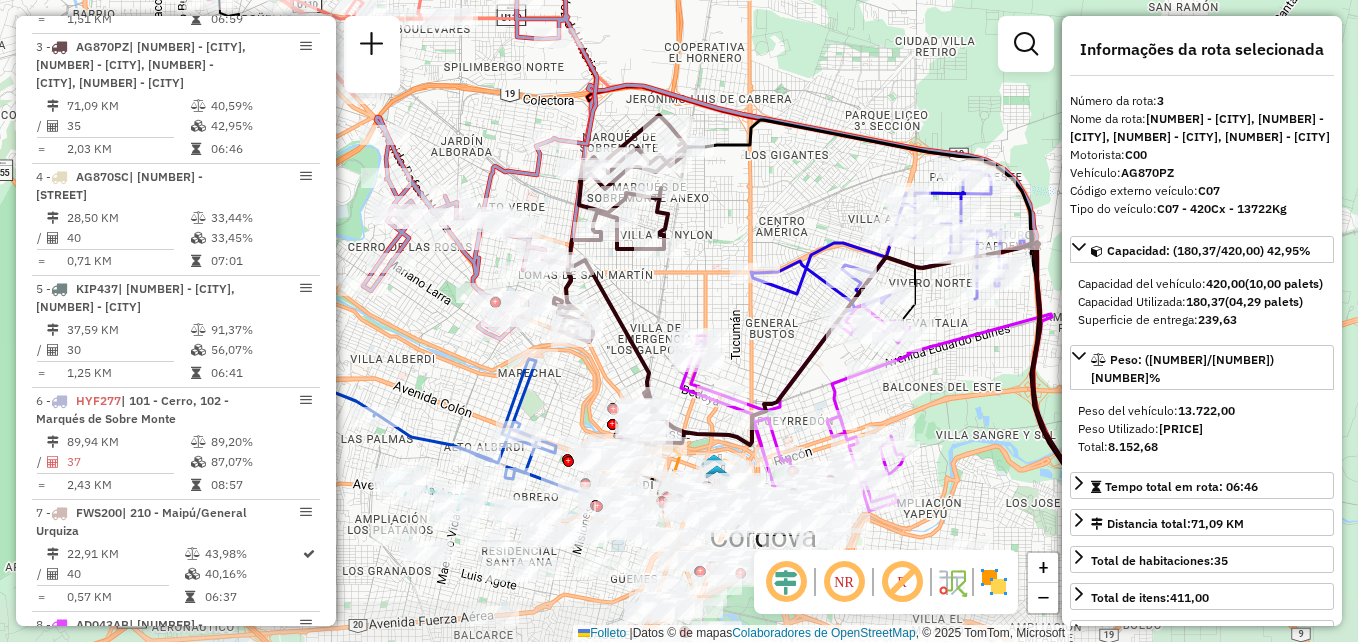 drag, startPoint x: 810, startPoint y: 169, endPoint x: 783, endPoint y: 93, distance: 80.65358 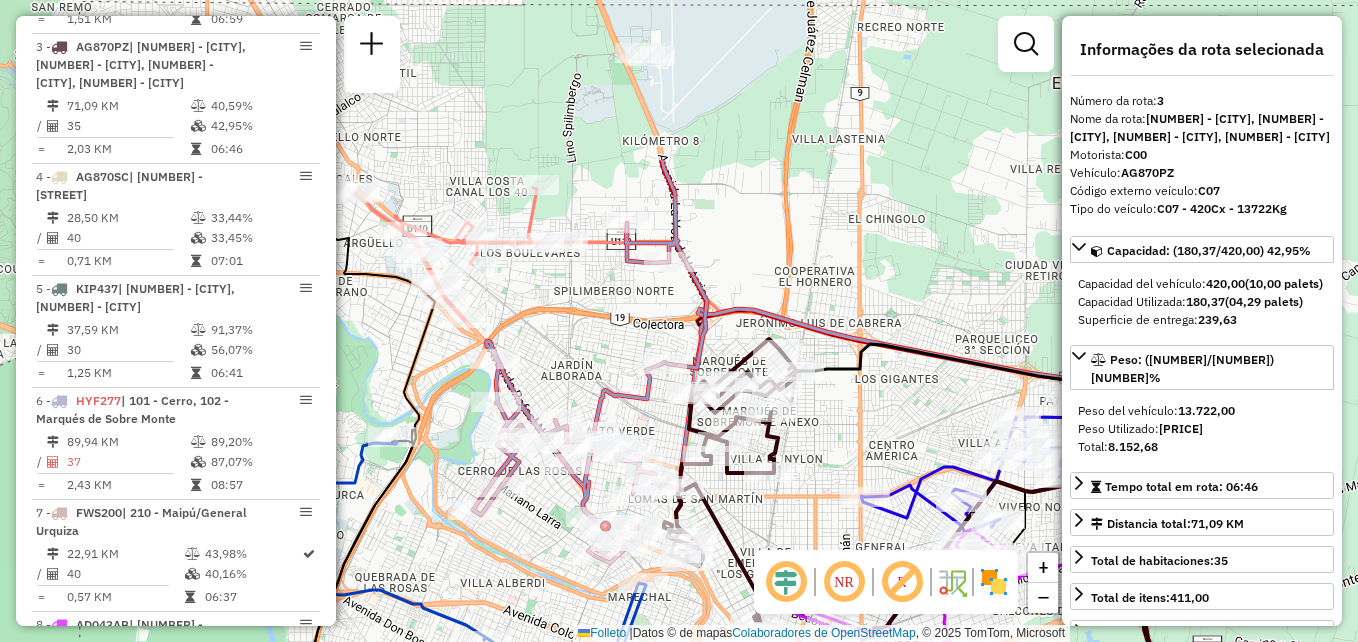 drag, startPoint x: 756, startPoint y: 329, endPoint x: 799, endPoint y: 496, distance: 172.4471 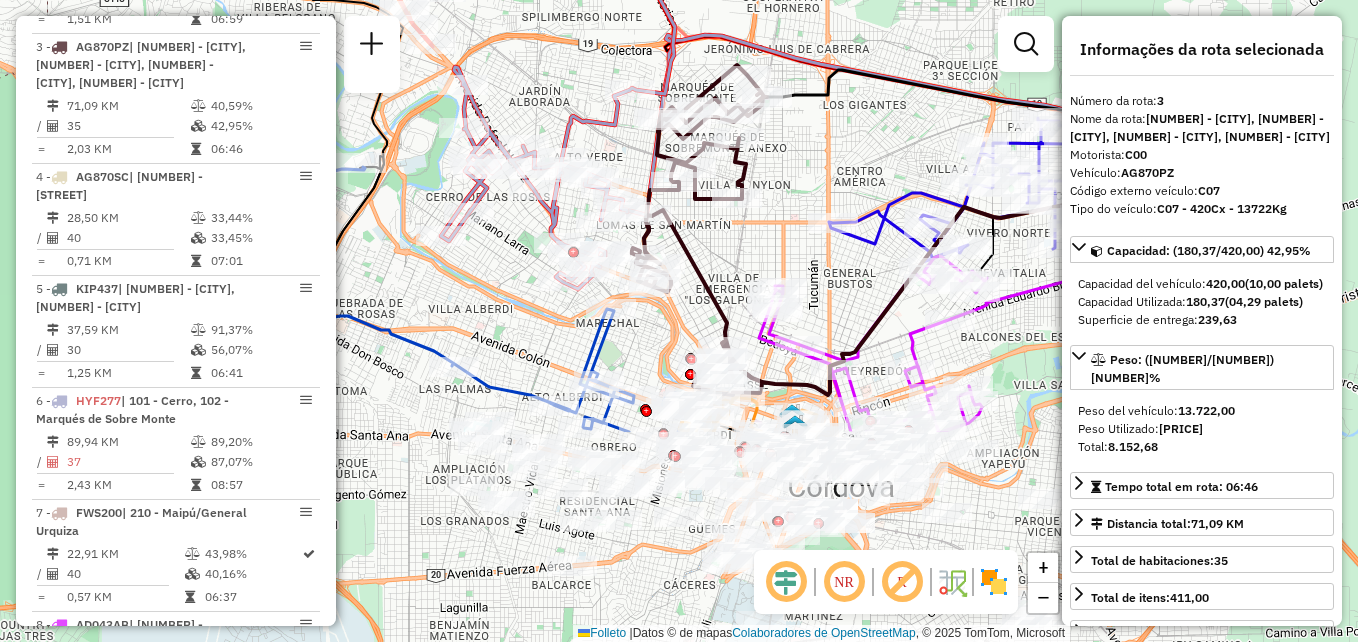 drag, startPoint x: 766, startPoint y: 492, endPoint x: 733, endPoint y: 218, distance: 275.98007 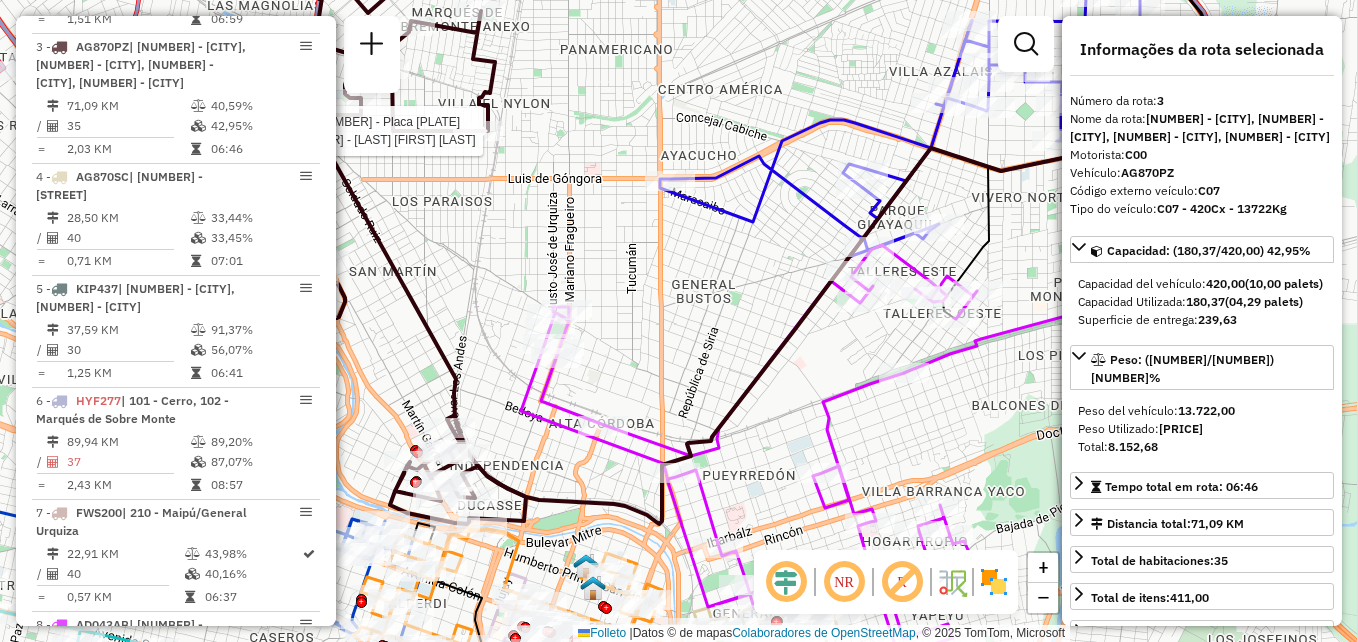drag, startPoint x: 810, startPoint y: 413, endPoint x: 583, endPoint y: 465, distance: 232.87979 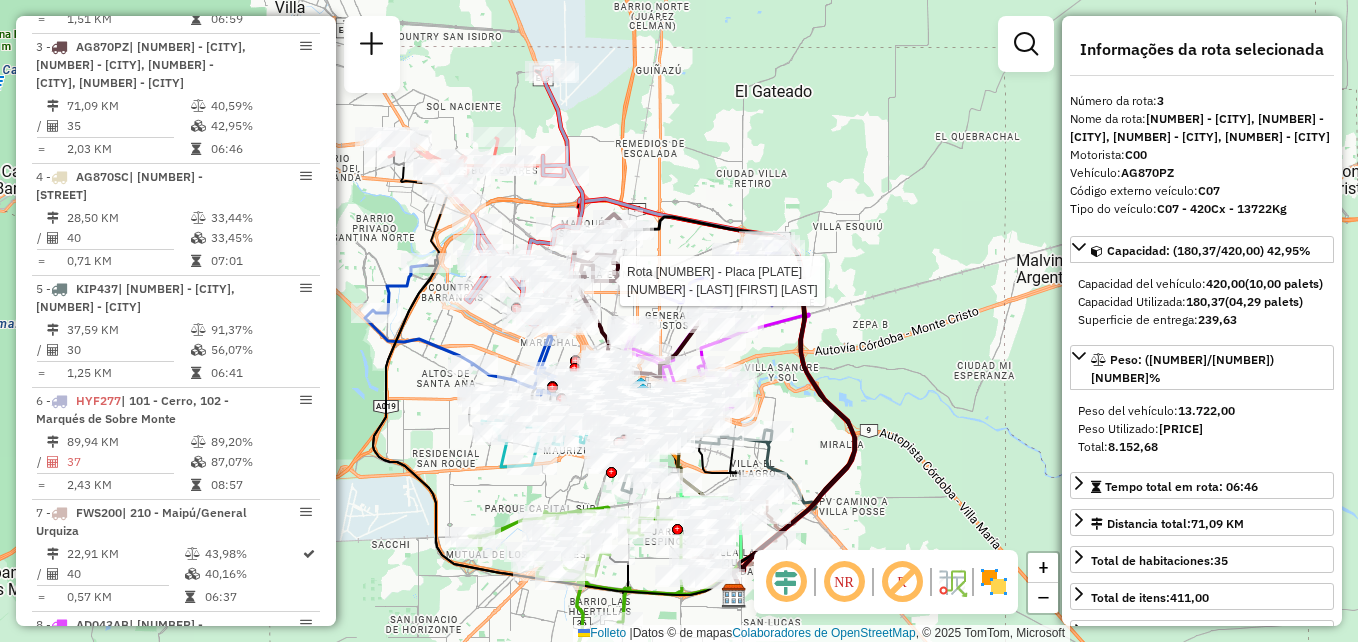 click on "[NUMBER] - [LAST] [FIRST] [LAST] Janela de atendimento Grade de atendimento Capacidade Transportadoras Veículos Cliente Pedidos Rotas Selecione os dias de semana para filtrar as janelas de atendimento Seg Ter Qua Qui Sex Sáb Dom Informe o período da janela de atendimento: De: Até: Filtrar exatamente a janela do cliente Considerar janela de atendimento padrão Selecione os dias de semana para filtrar as grades de atendimento Seg Ter Qua Qui Sex Sáb Dom Considerar clientes sem dia de atendimento cadastrado Clientes fora do dia de atendimento selecionado Filtrar as atividades entre os valores definidos abaixo: Peso mínimo: Peso máximo: Cubagem mínima: Cubagem máxima: De: Até: Filtrar as atividades entre o tempo de atendimento definido abaixo: De: Até: Considerar capacidade total dos clientes não roteirizados Transportadora: Selecione um ou mais itens Tipo de veículo: Selecione um ou mais itens Veículo: Motorista: Nome: Tipo:" 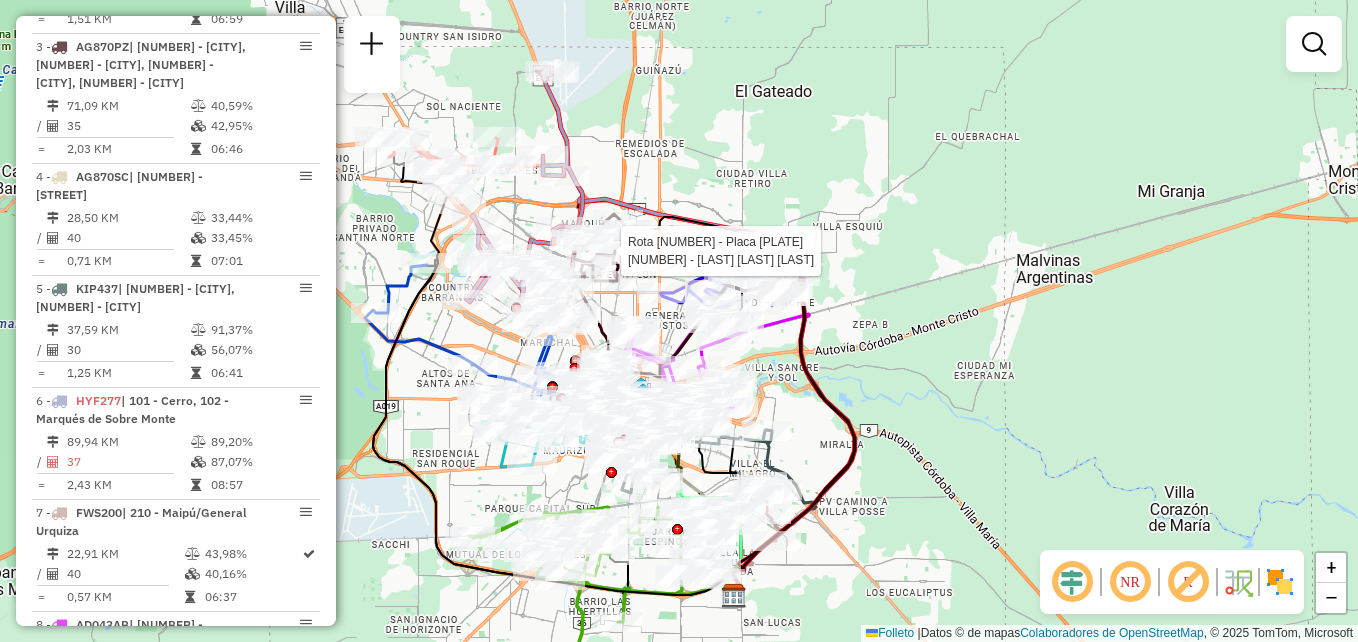 select on "**********" 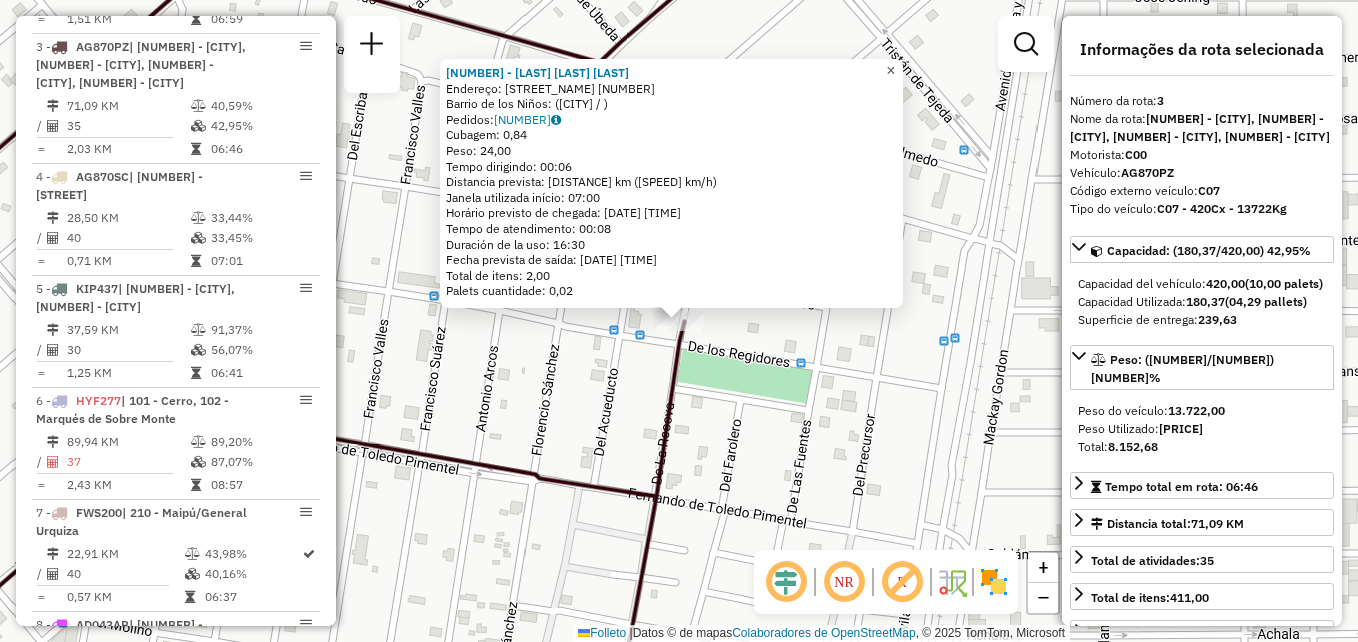 click on "×" 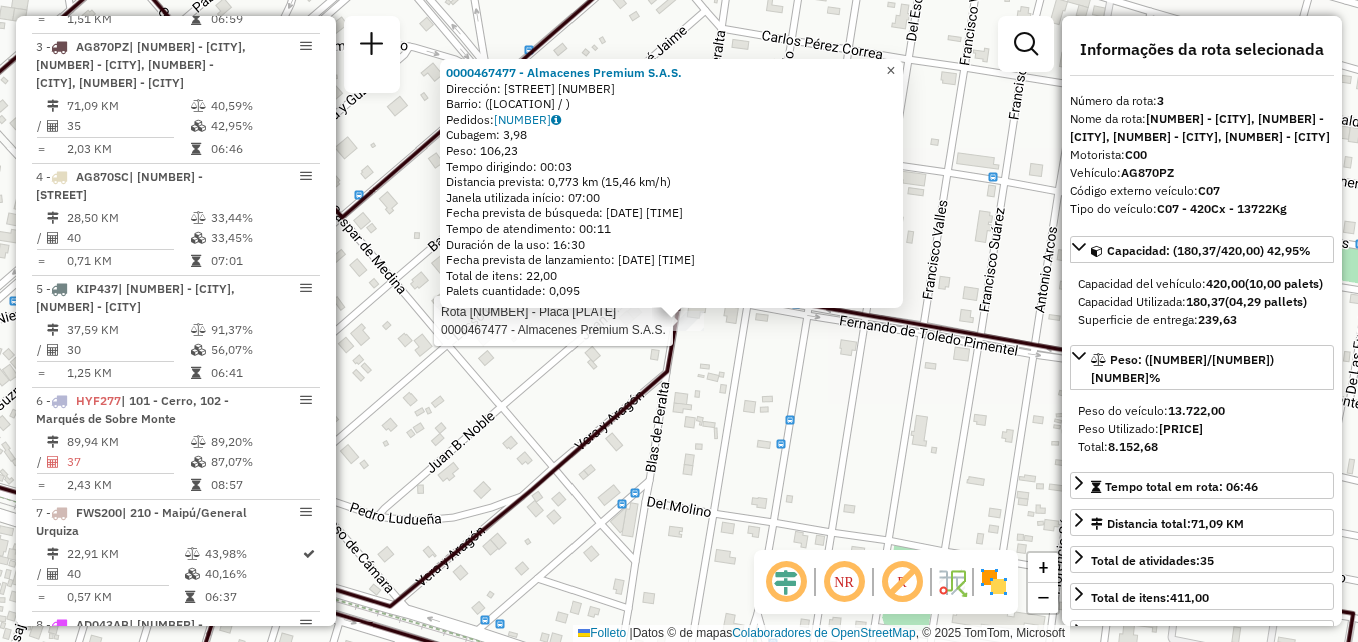 click on "×" 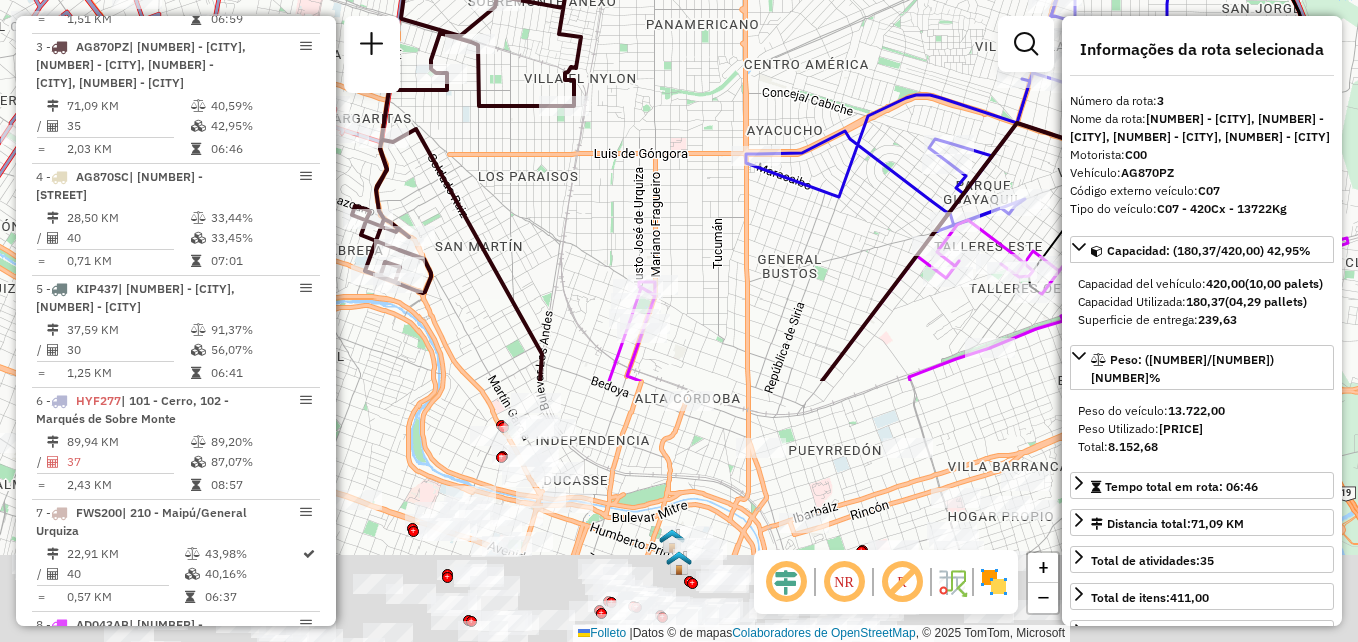 drag, startPoint x: 697, startPoint y: 492, endPoint x: 650, endPoint y: 165, distance: 330.3604 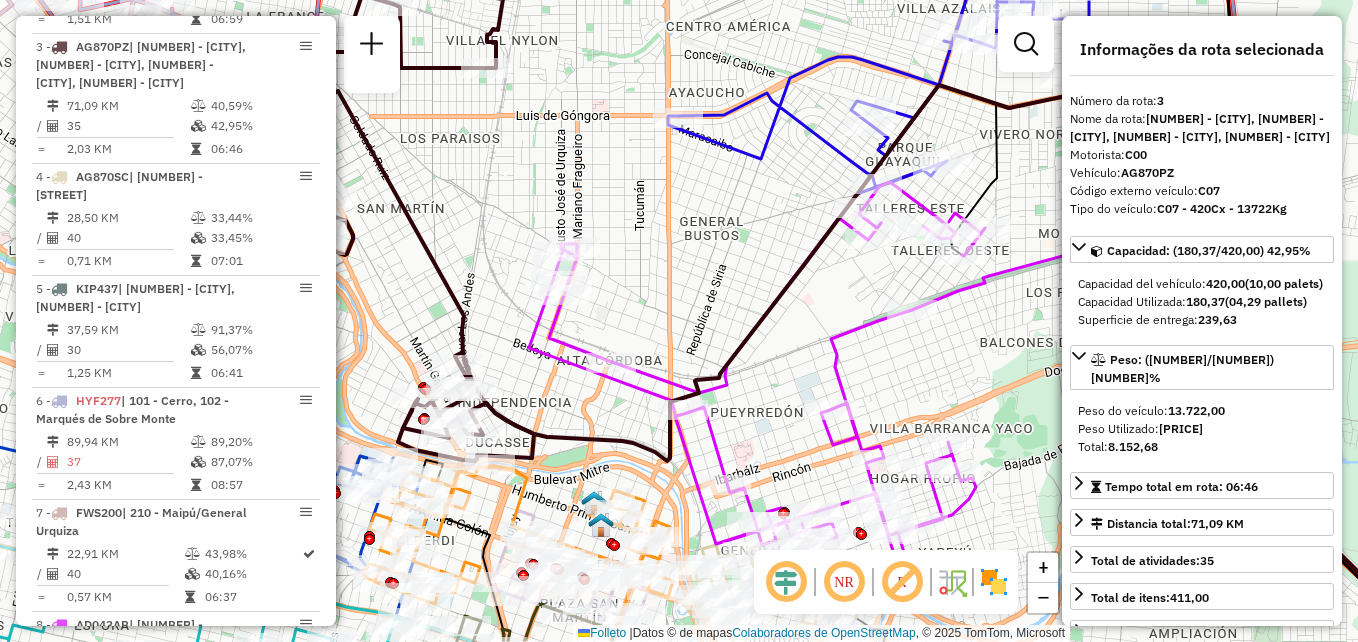 drag, startPoint x: 670, startPoint y: 443, endPoint x: 591, endPoint y: 405, distance: 87.66413 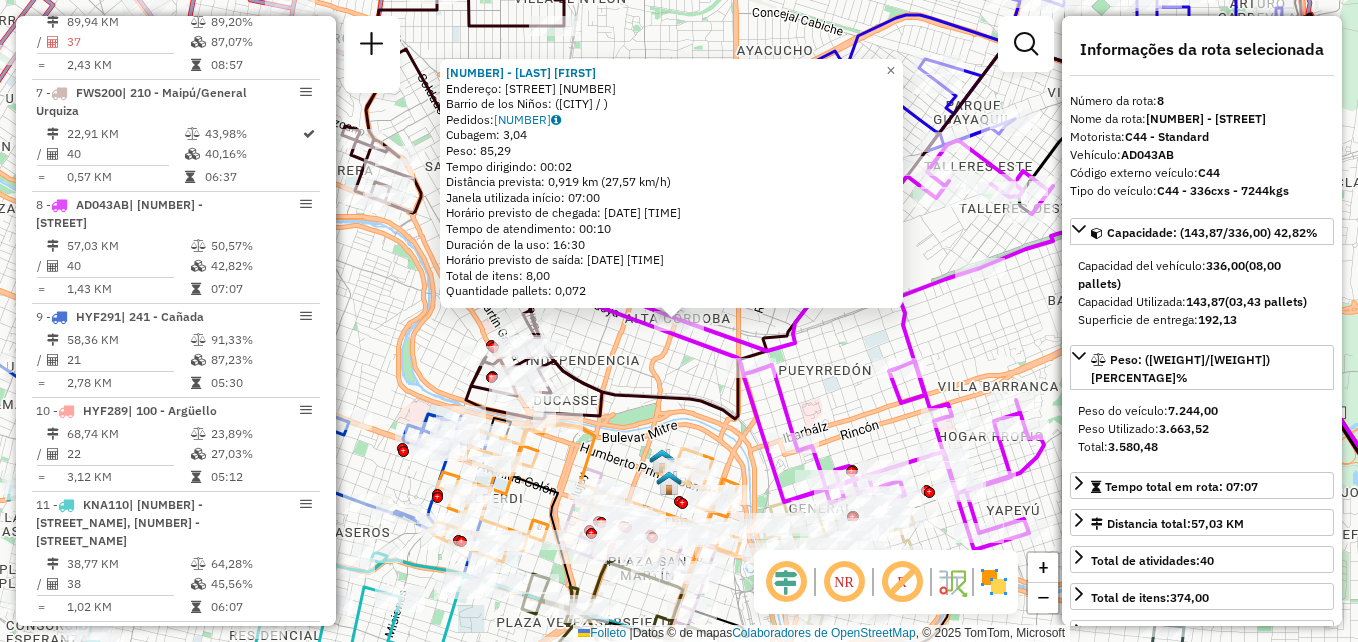 scroll, scrollTop: 1453, scrollLeft: 0, axis: vertical 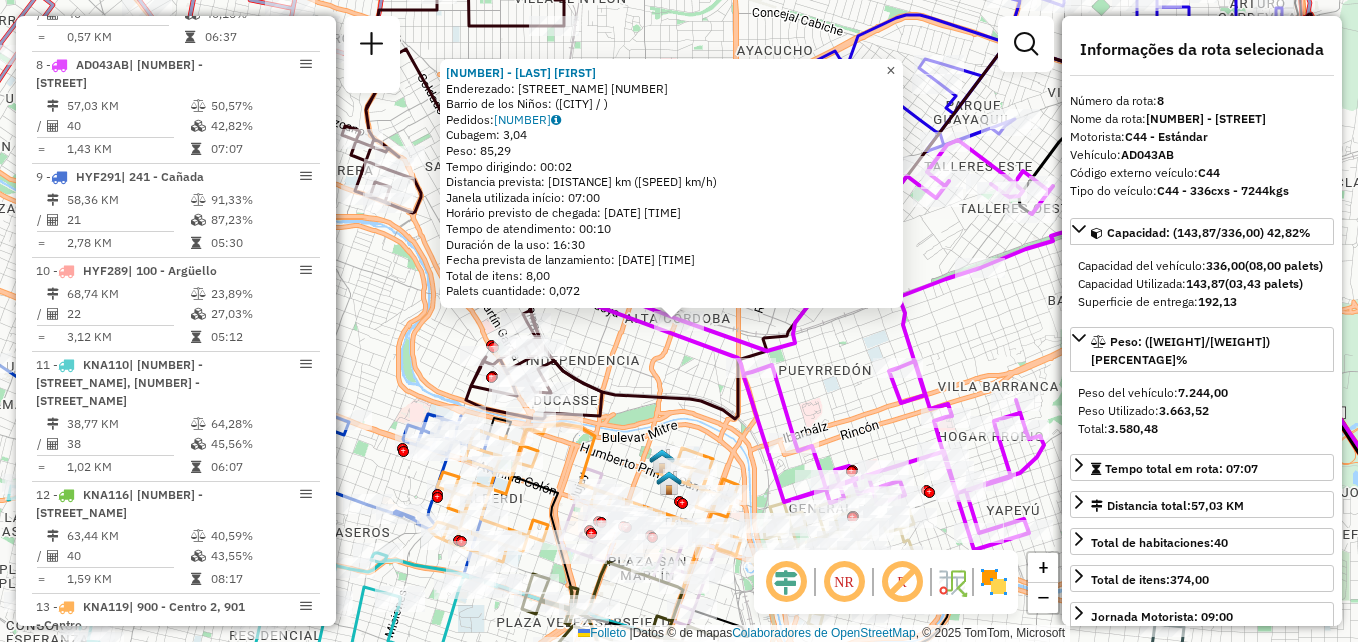 click on "×" 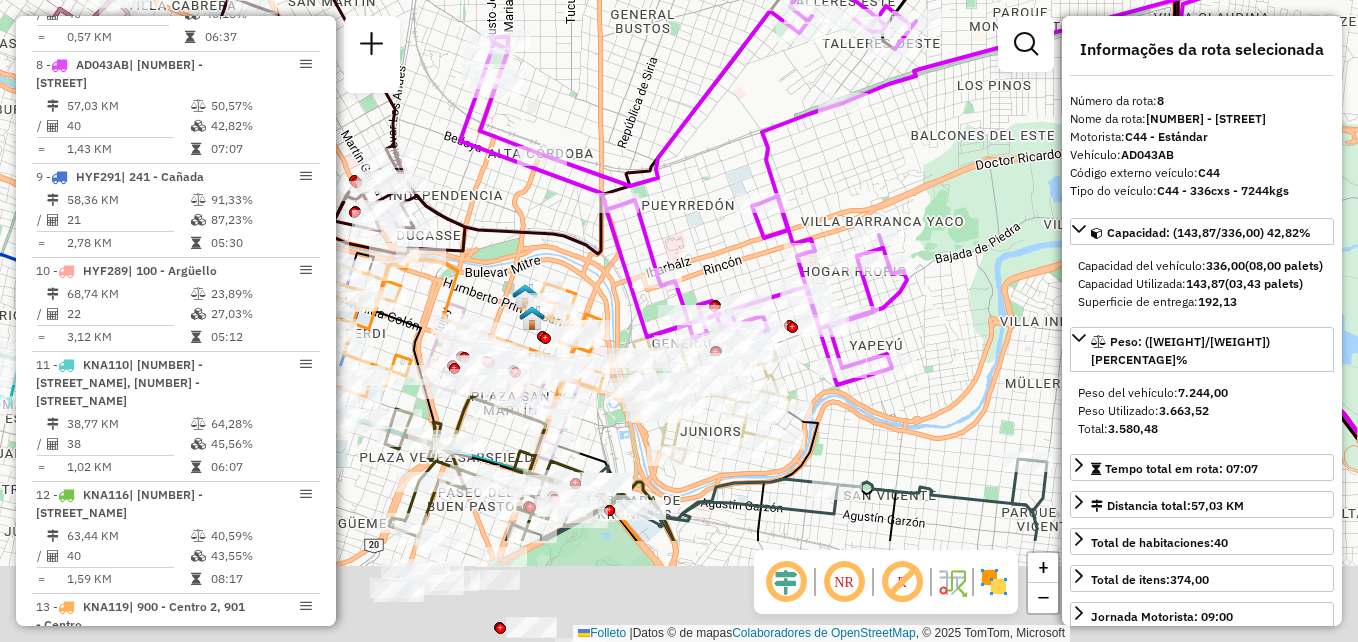 drag, startPoint x: 876, startPoint y: 263, endPoint x: 741, endPoint y: 98, distance: 213.19006 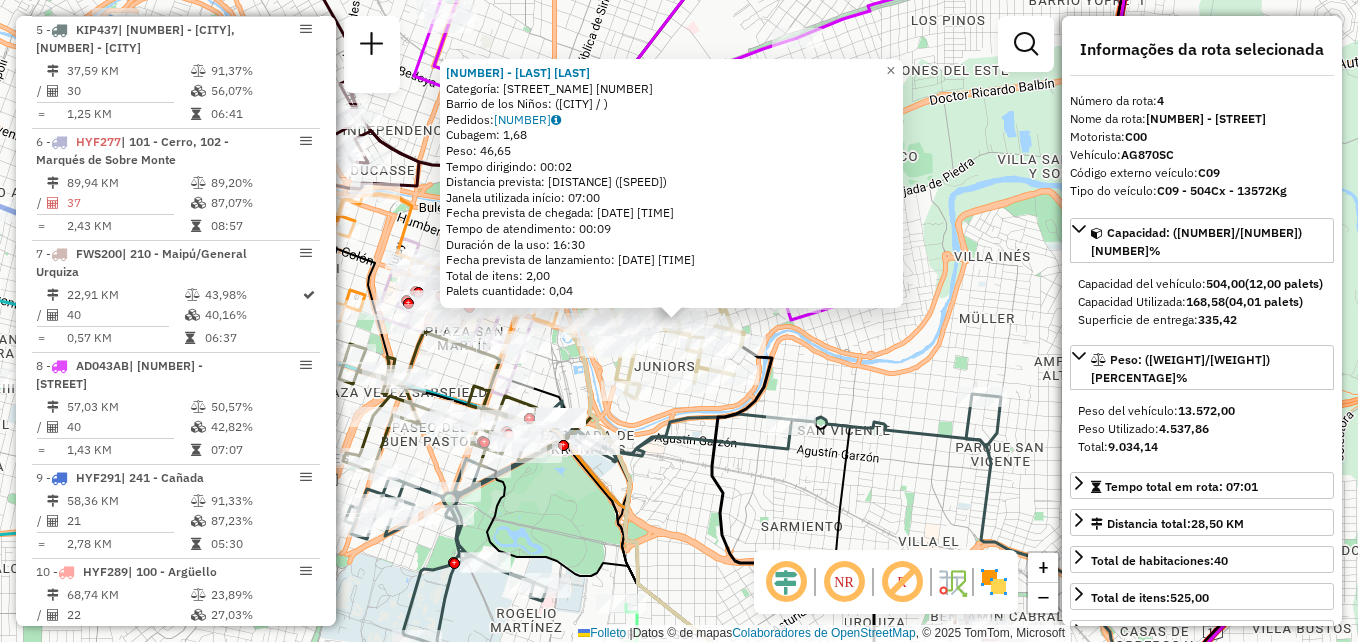 scroll, scrollTop: 1023, scrollLeft: 0, axis: vertical 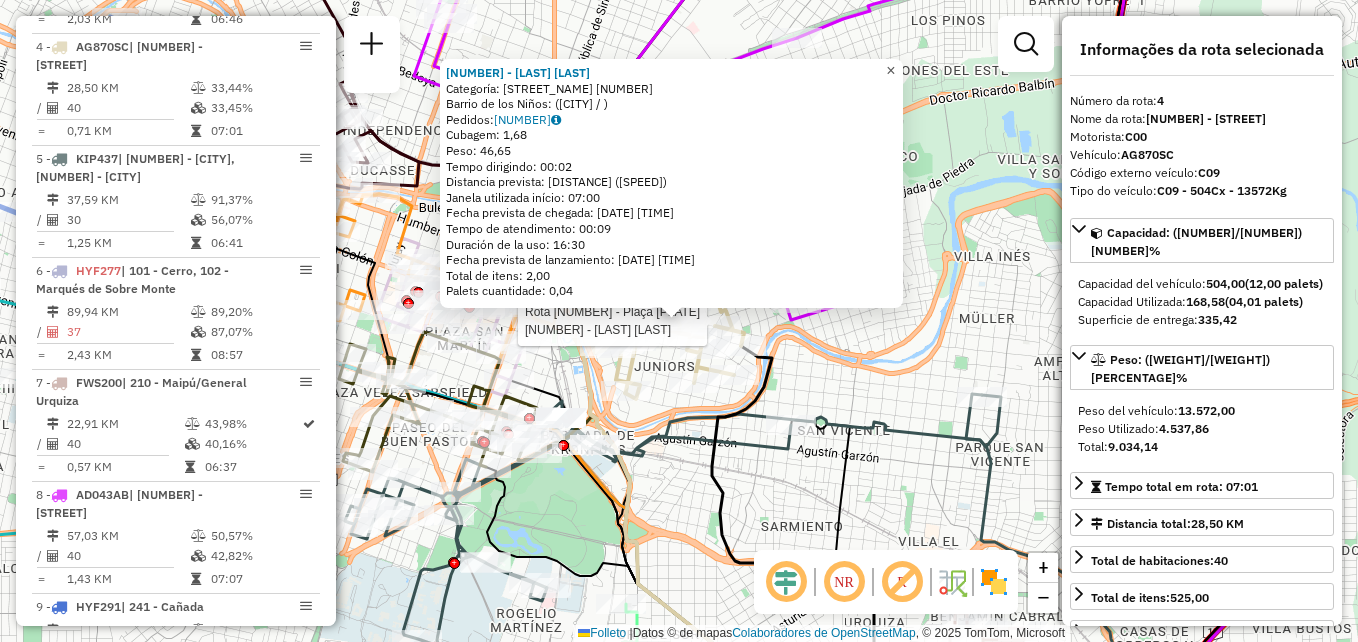 click on "×" 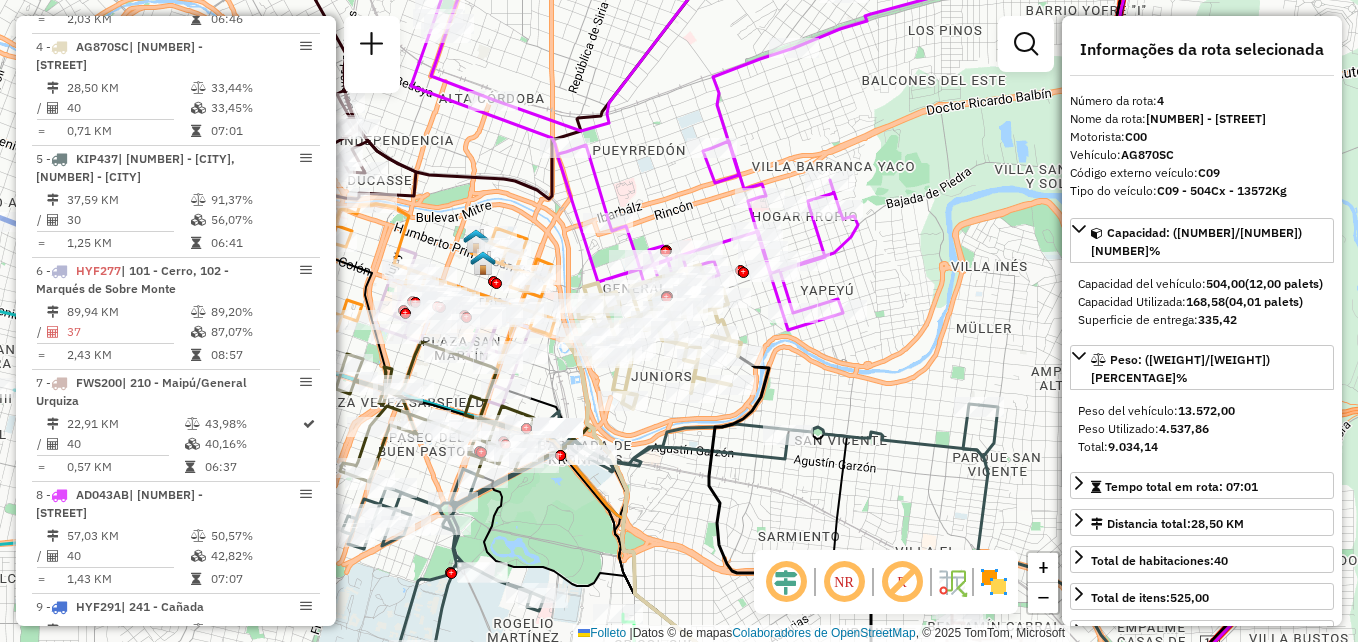 drag, startPoint x: 878, startPoint y: 201, endPoint x: 760, endPoint y: 478, distance: 301.08636 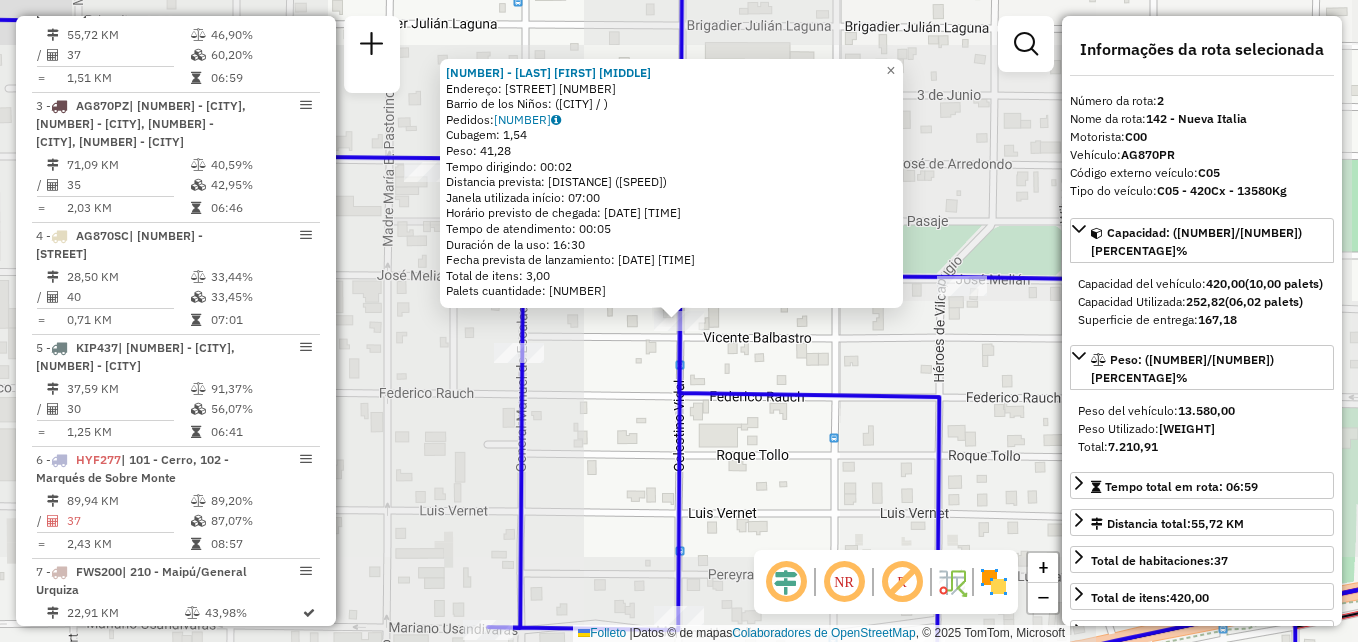 scroll, scrollTop: 799, scrollLeft: 0, axis: vertical 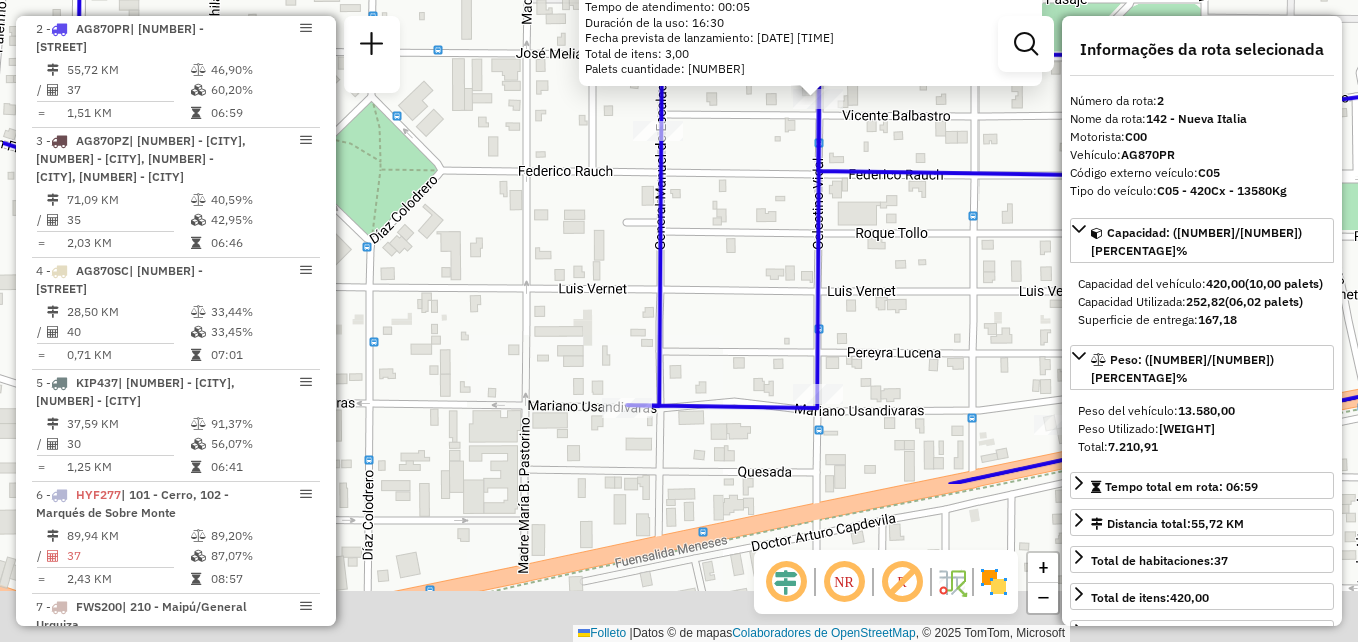 drag, startPoint x: 771, startPoint y: 443, endPoint x: 870, endPoint y: 209, distance: 254.08069 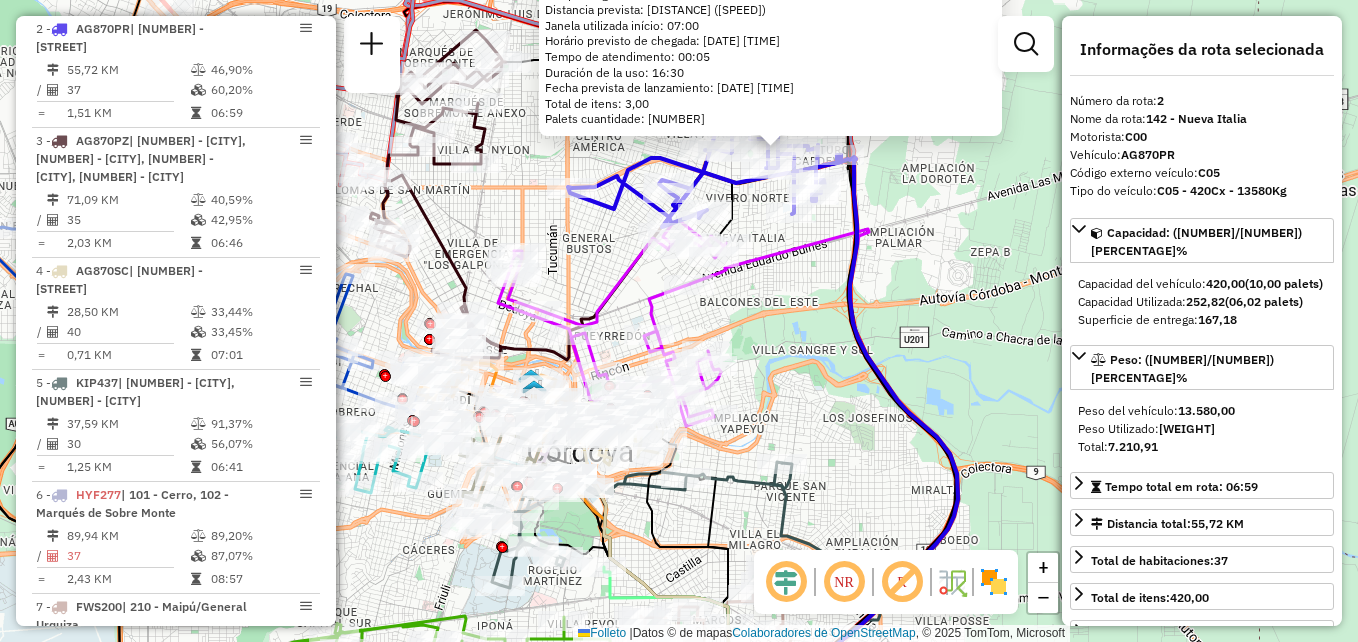 drag, startPoint x: 791, startPoint y: 321, endPoint x: 827, endPoint y: 241, distance: 87.72685 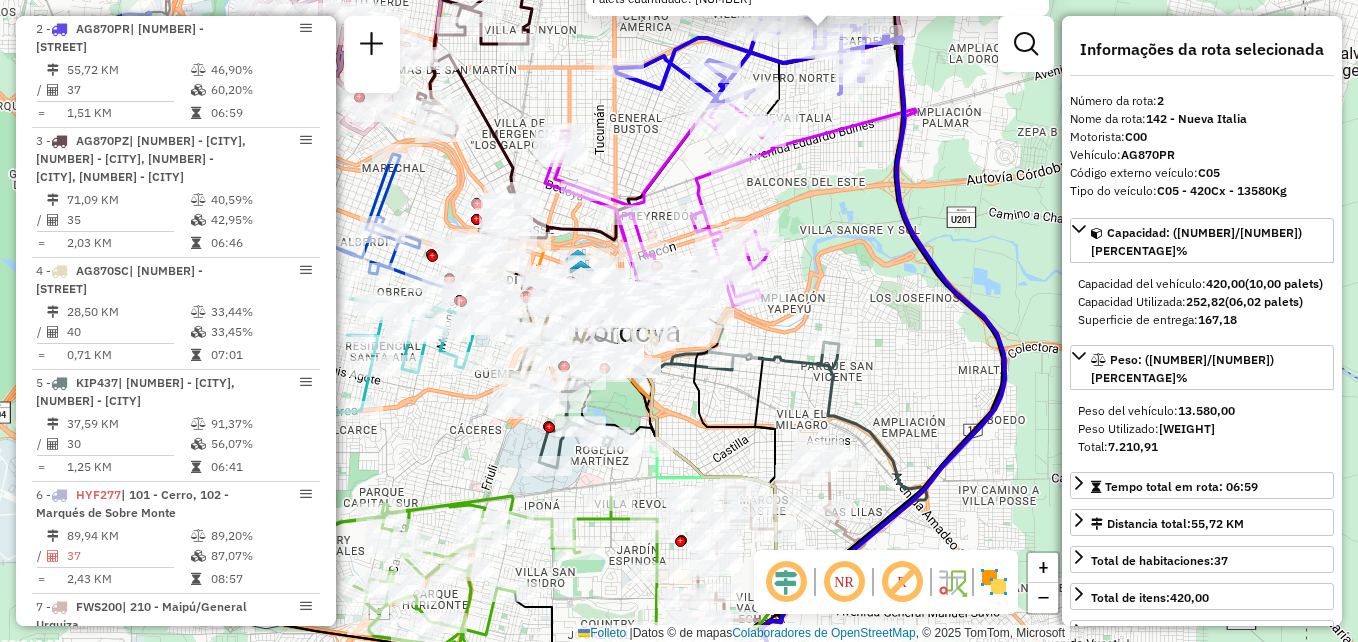 drag, startPoint x: 855, startPoint y: 441, endPoint x: 875, endPoint y: 322, distance: 120.66897 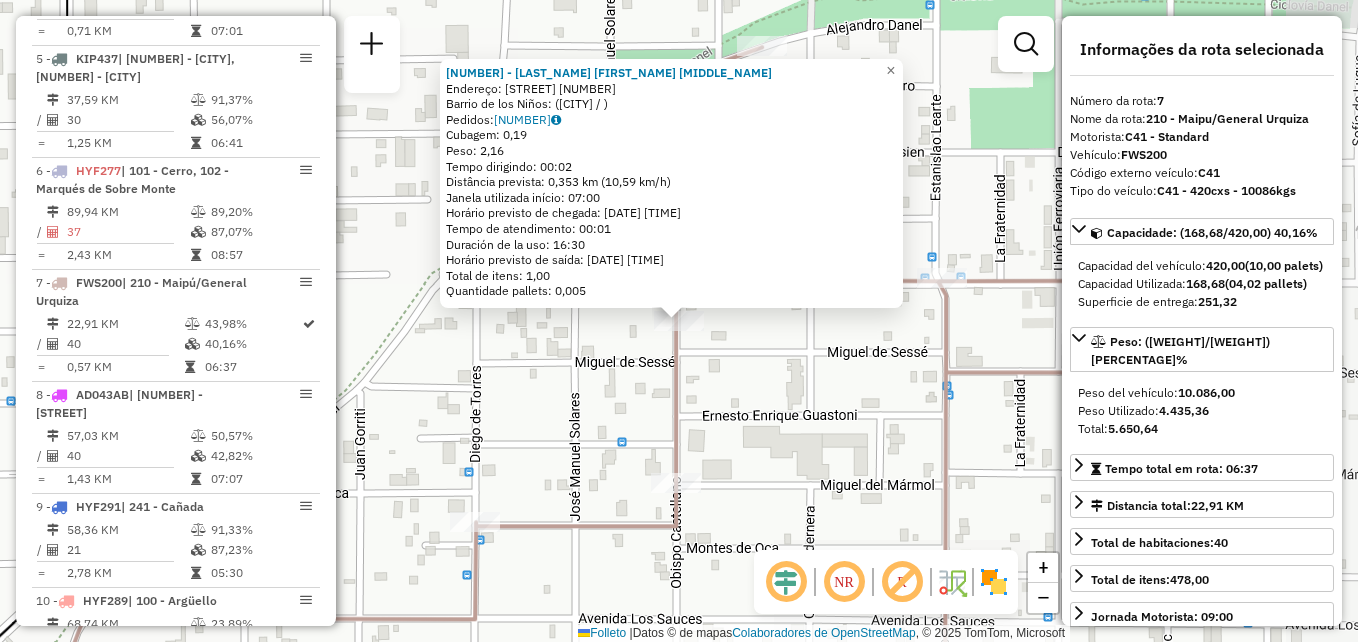 scroll, scrollTop: 1341, scrollLeft: 0, axis: vertical 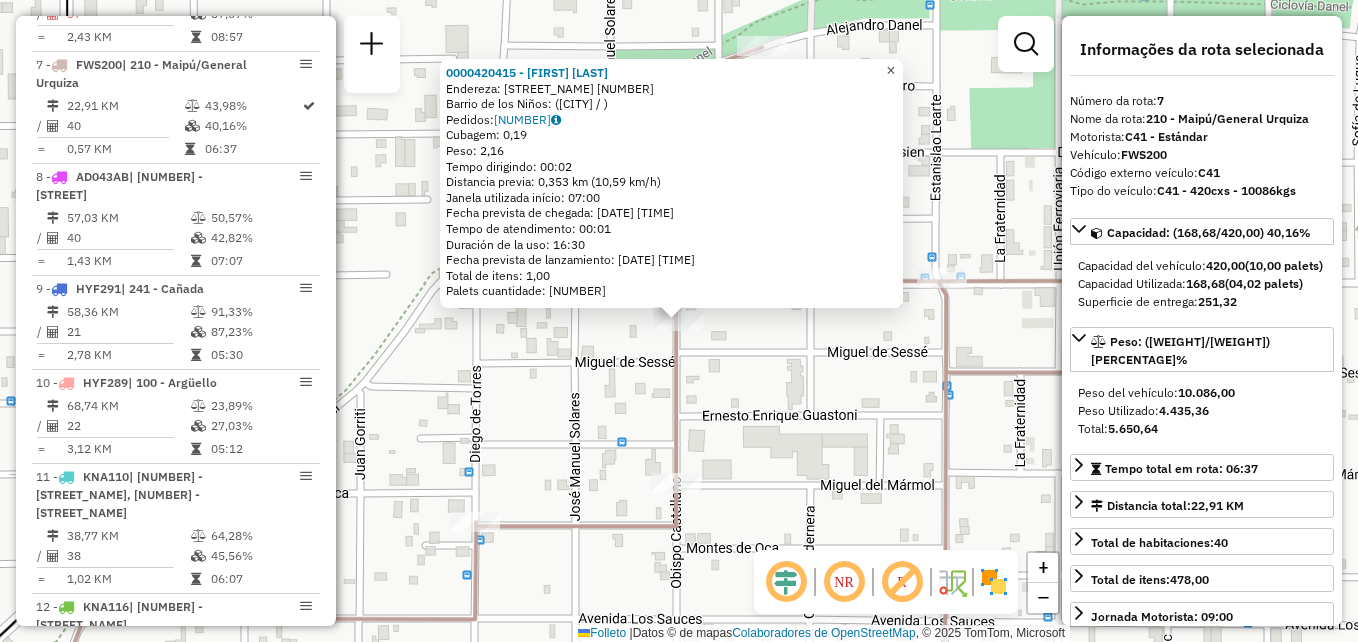 click on "×" 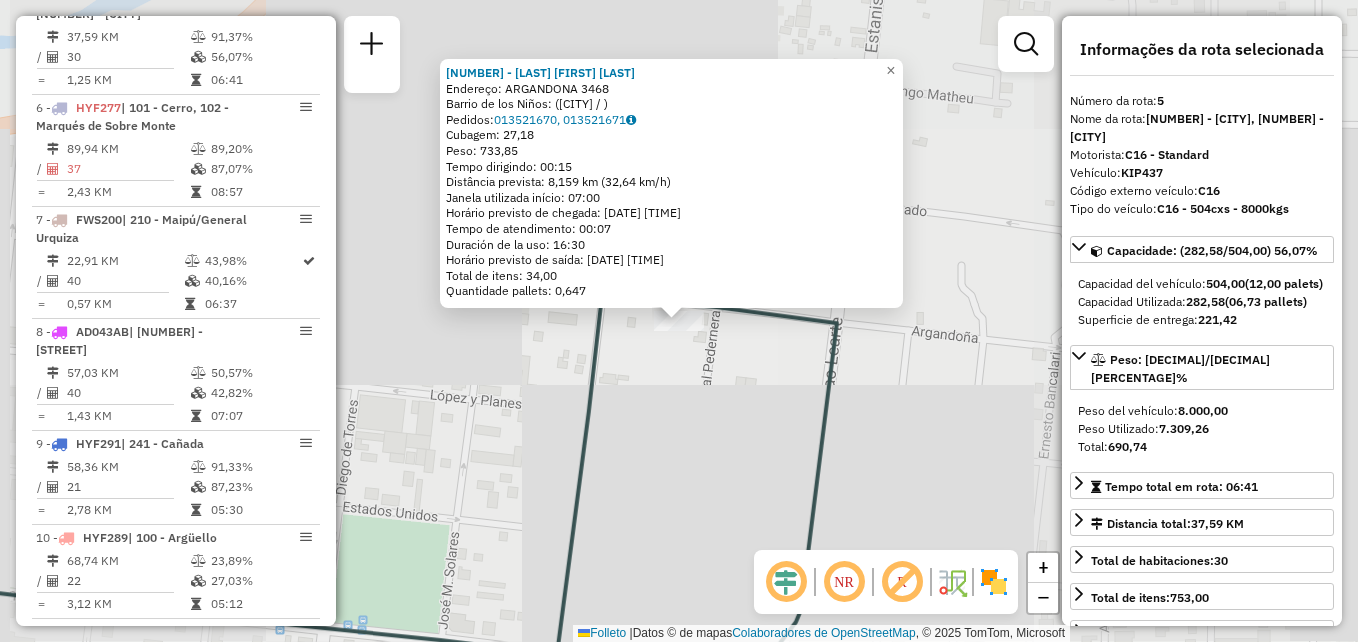 scroll, scrollTop: 1117, scrollLeft: 0, axis: vertical 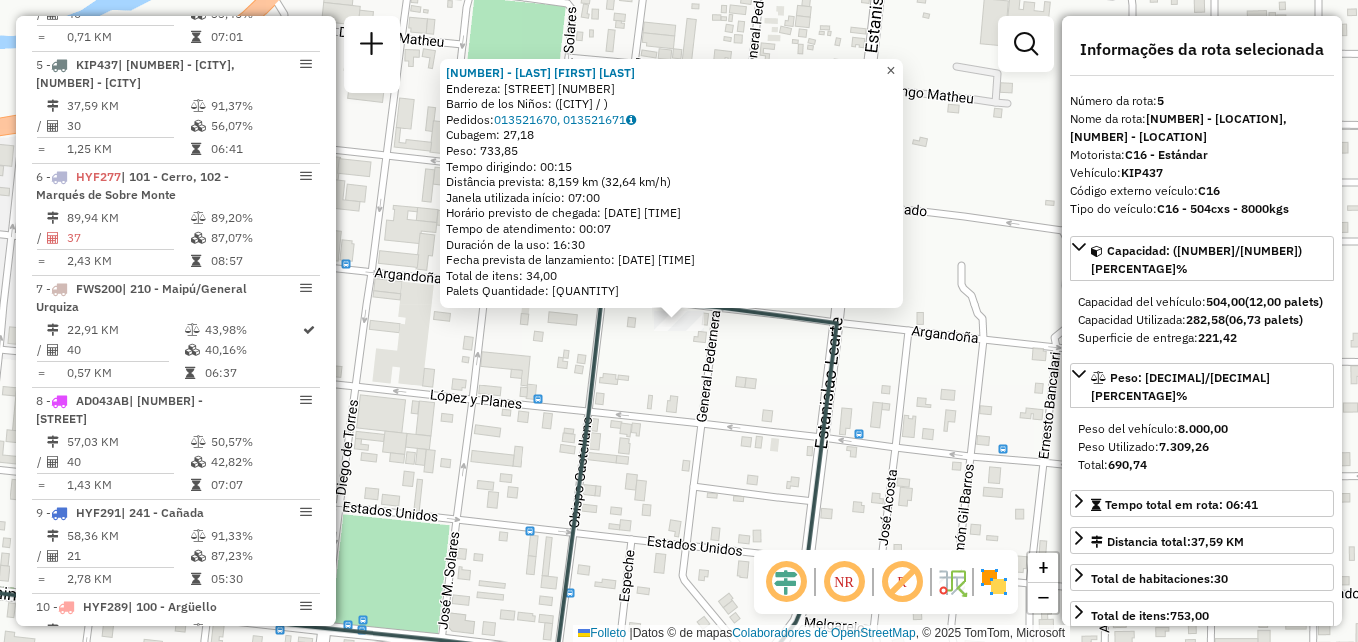 click on "×" 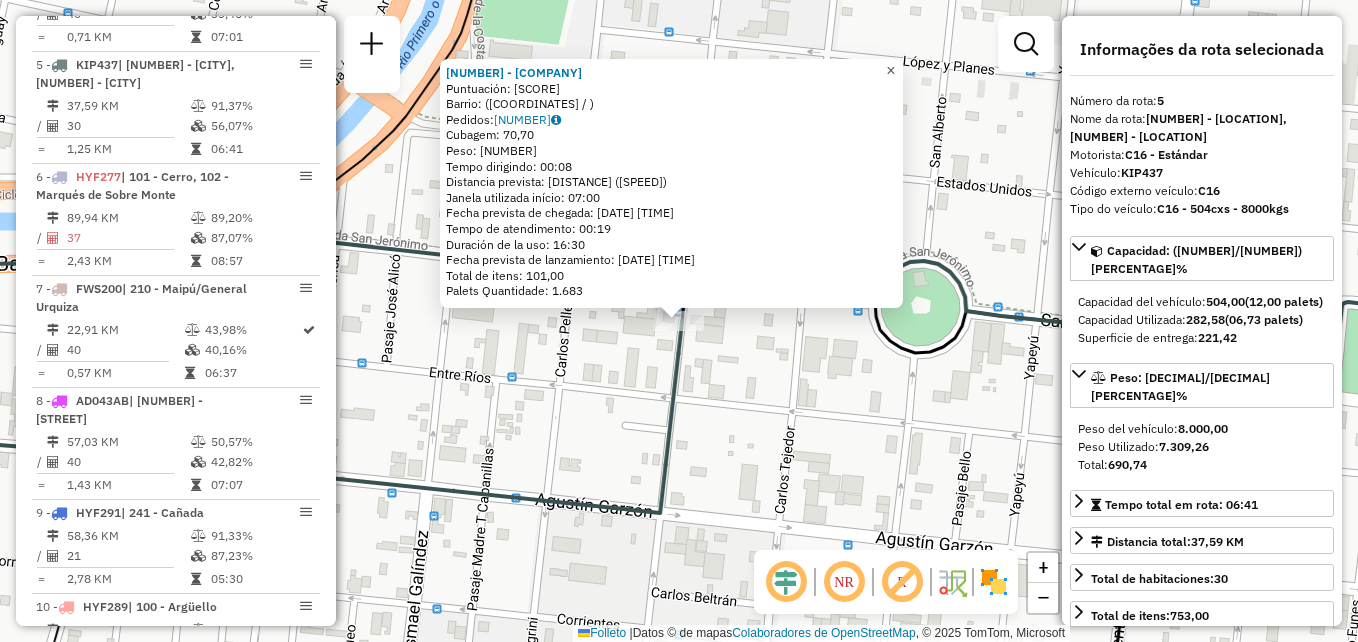 click on "×" 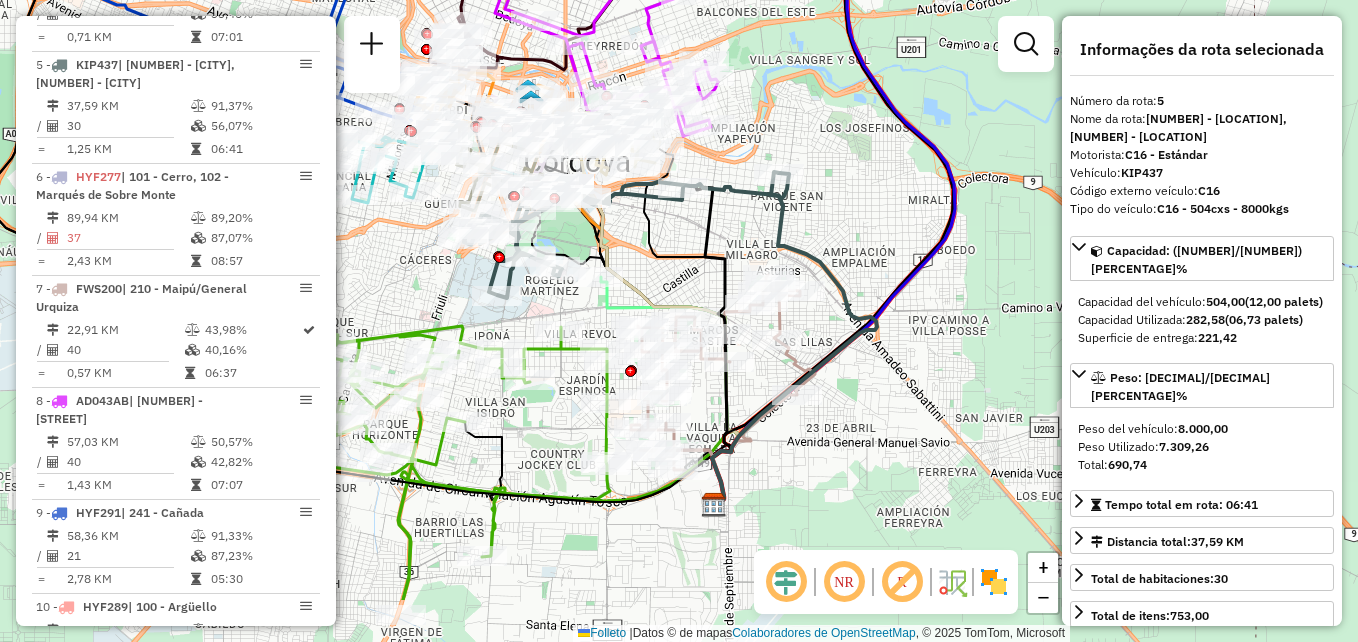 drag, startPoint x: 626, startPoint y: 334, endPoint x: 581, endPoint y: 239, distance: 105.11898 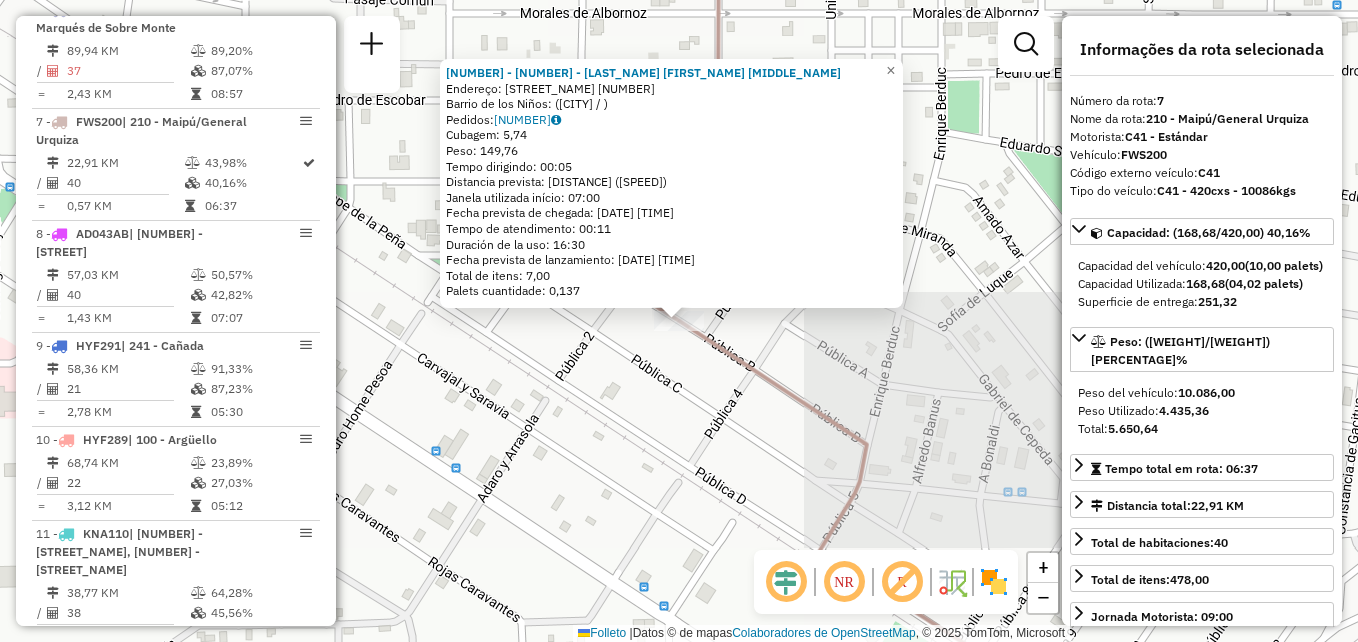 scroll, scrollTop: 1341, scrollLeft: 0, axis: vertical 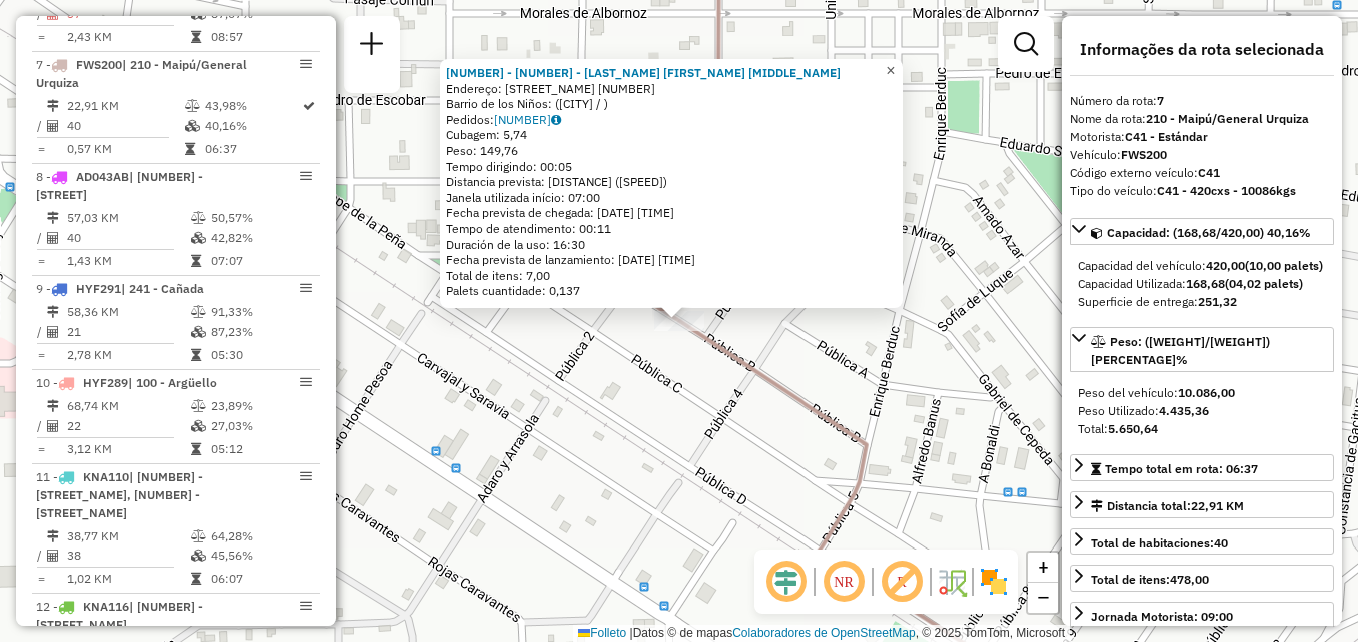 click on "×" 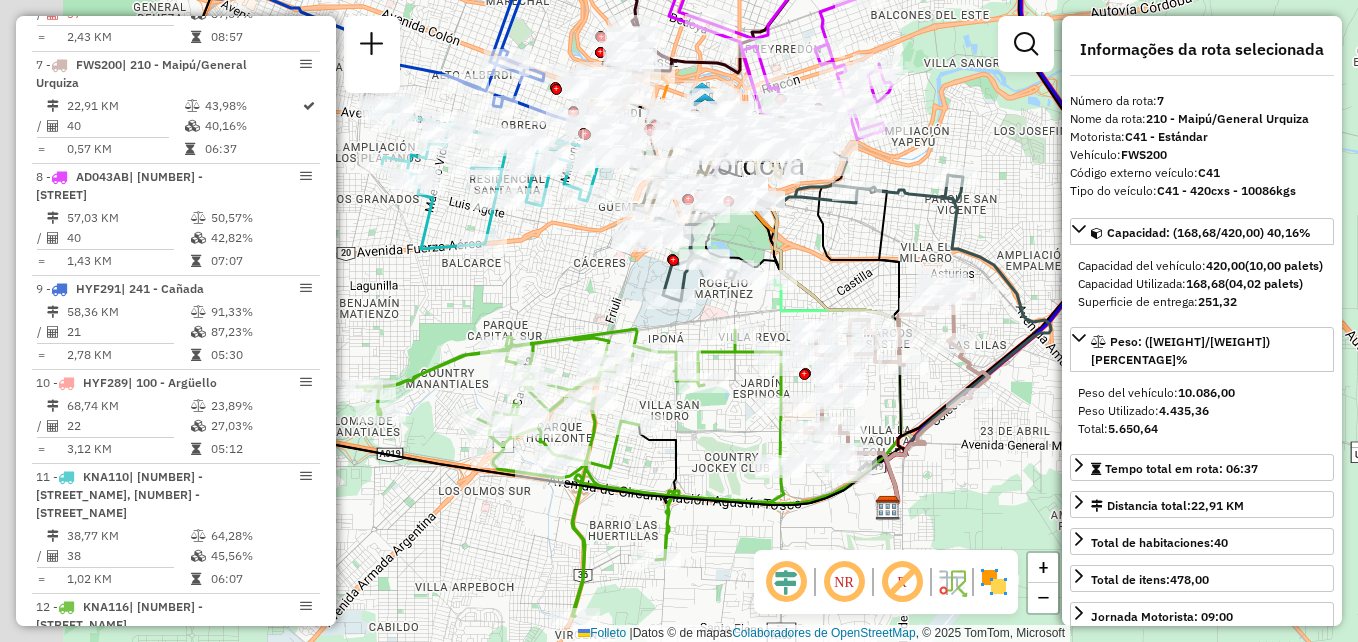 drag, startPoint x: 776, startPoint y: 529, endPoint x: 1003, endPoint y: 394, distance: 264.10983 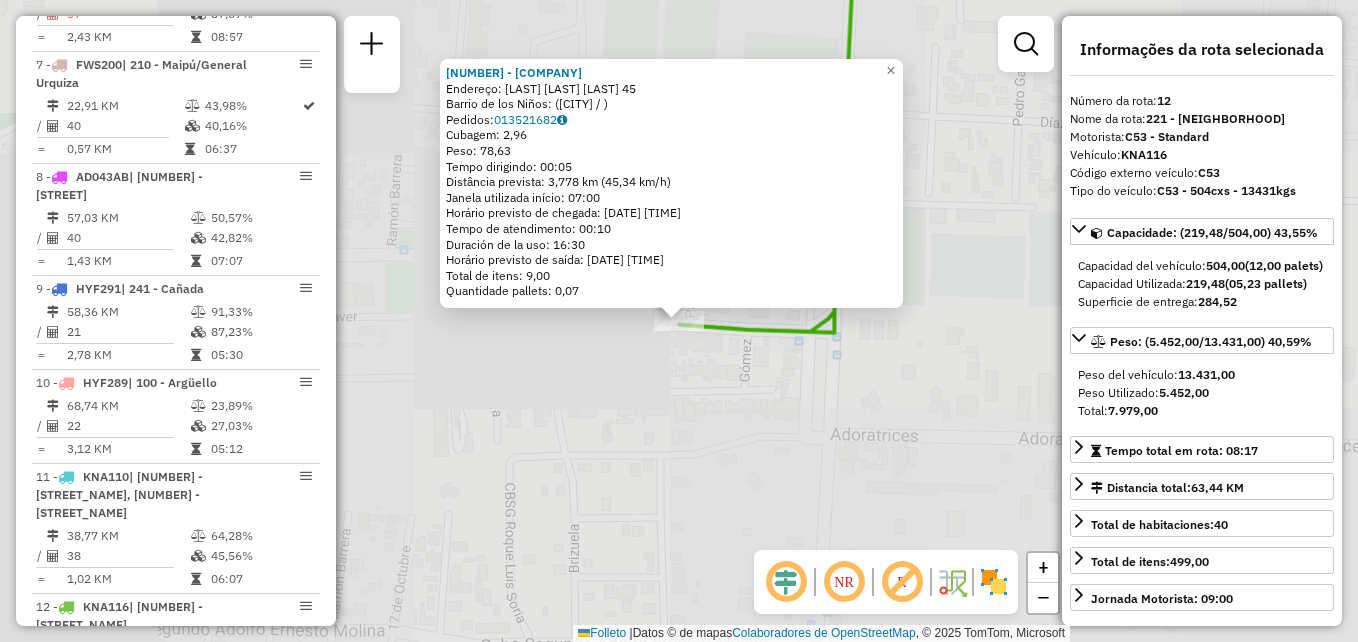 scroll, scrollTop: 1755, scrollLeft: 0, axis: vertical 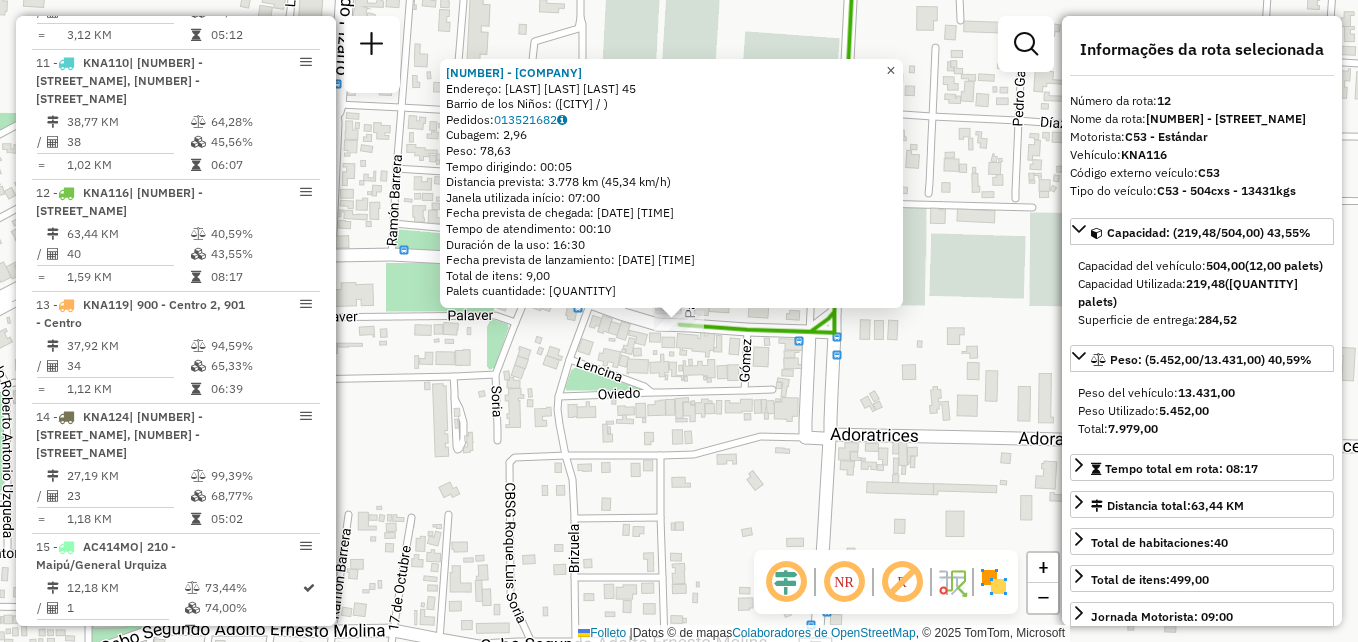 click on "×" 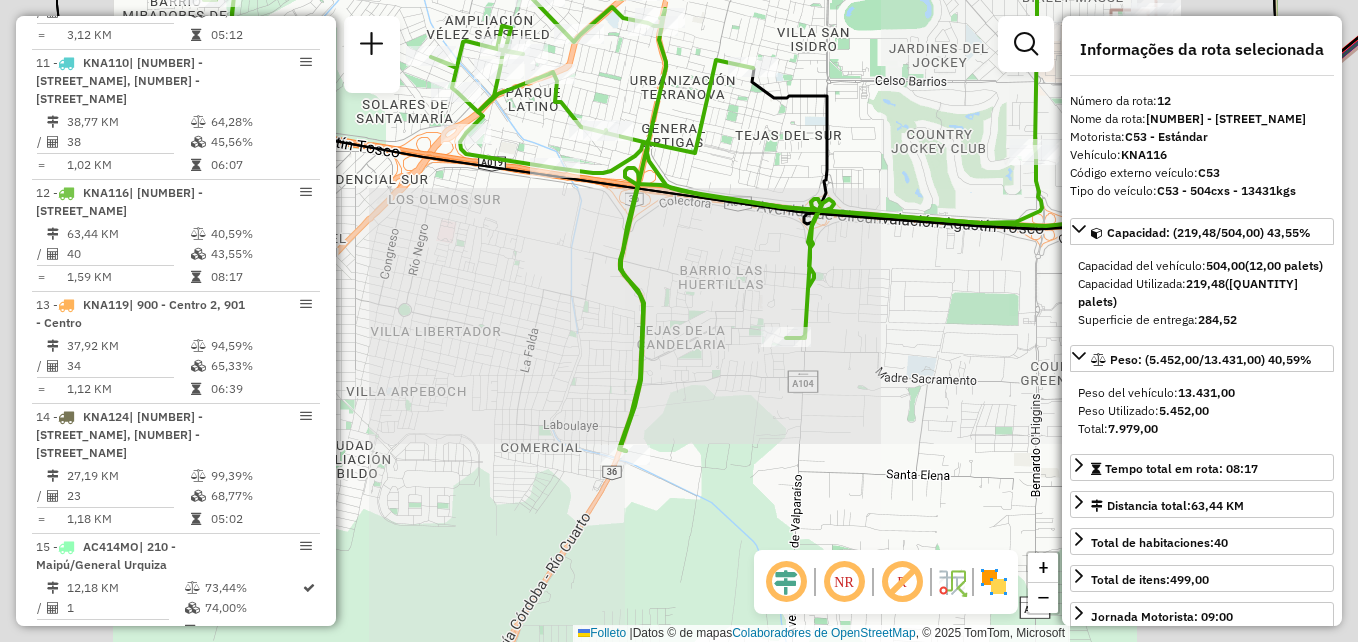 drag, startPoint x: 770, startPoint y: 450, endPoint x: 820, endPoint y: 450, distance: 50 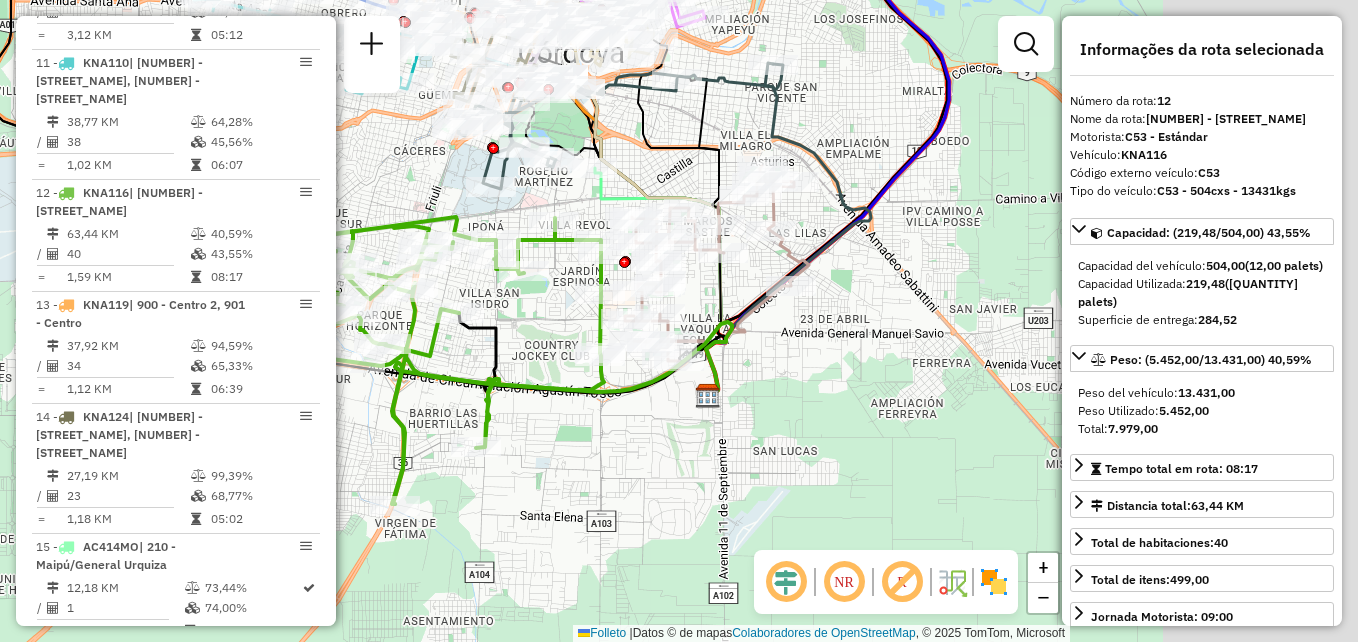 drag, startPoint x: 715, startPoint y: 401, endPoint x: 405, endPoint y: 428, distance: 311.17358 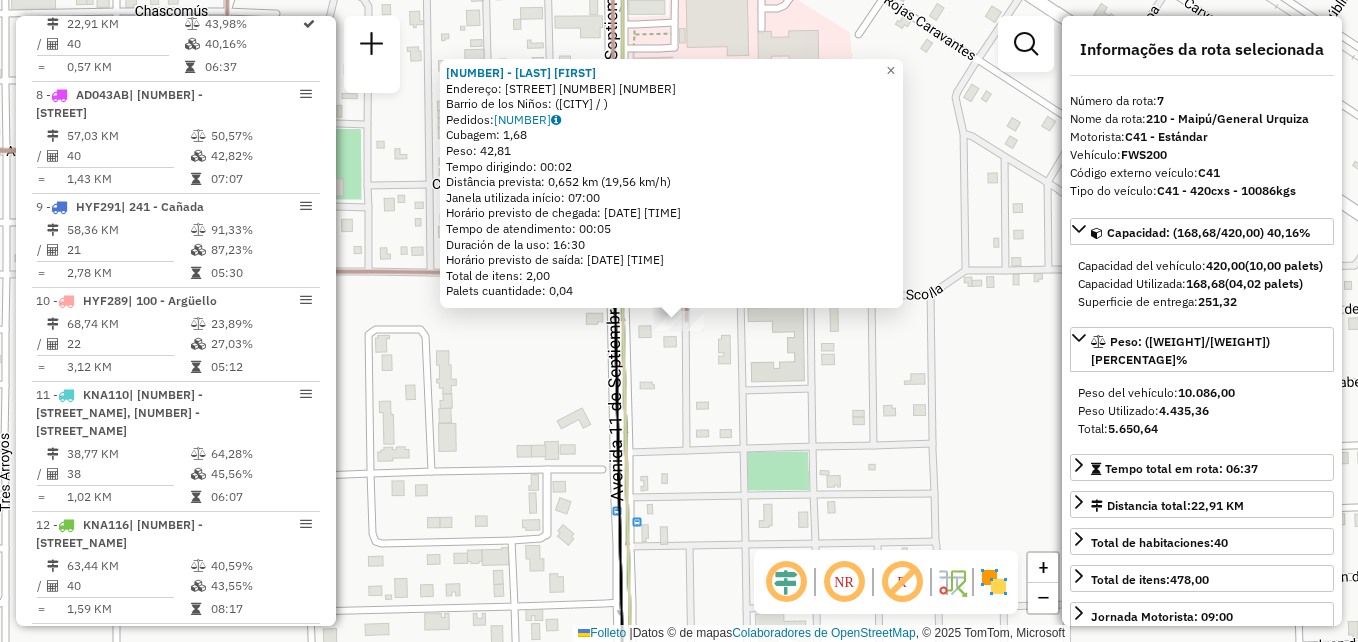 scroll, scrollTop: 1341, scrollLeft: 0, axis: vertical 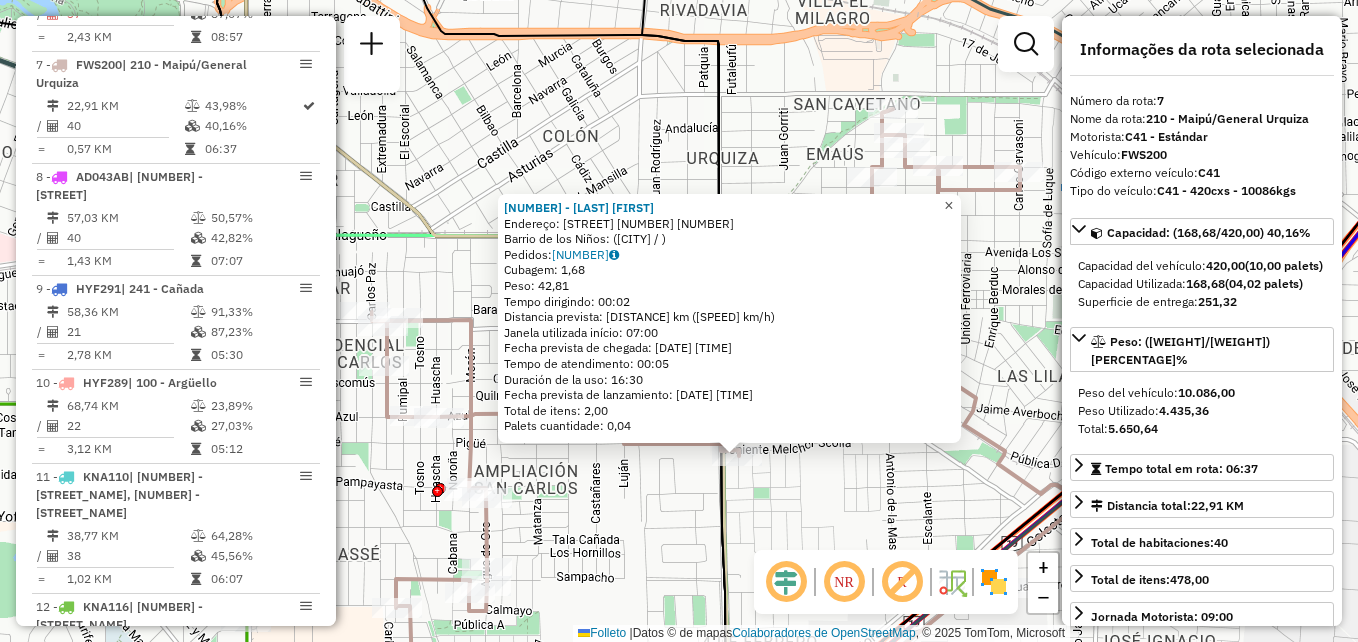 click on "×" 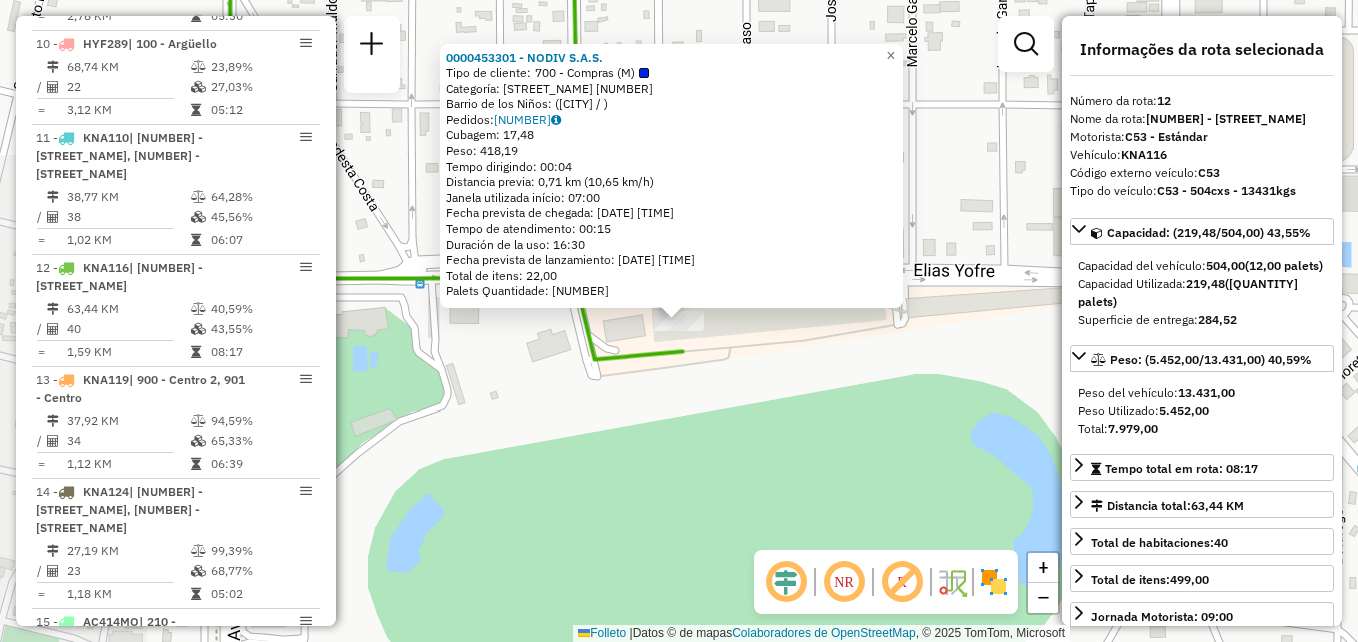 scroll, scrollTop: 1755, scrollLeft: 0, axis: vertical 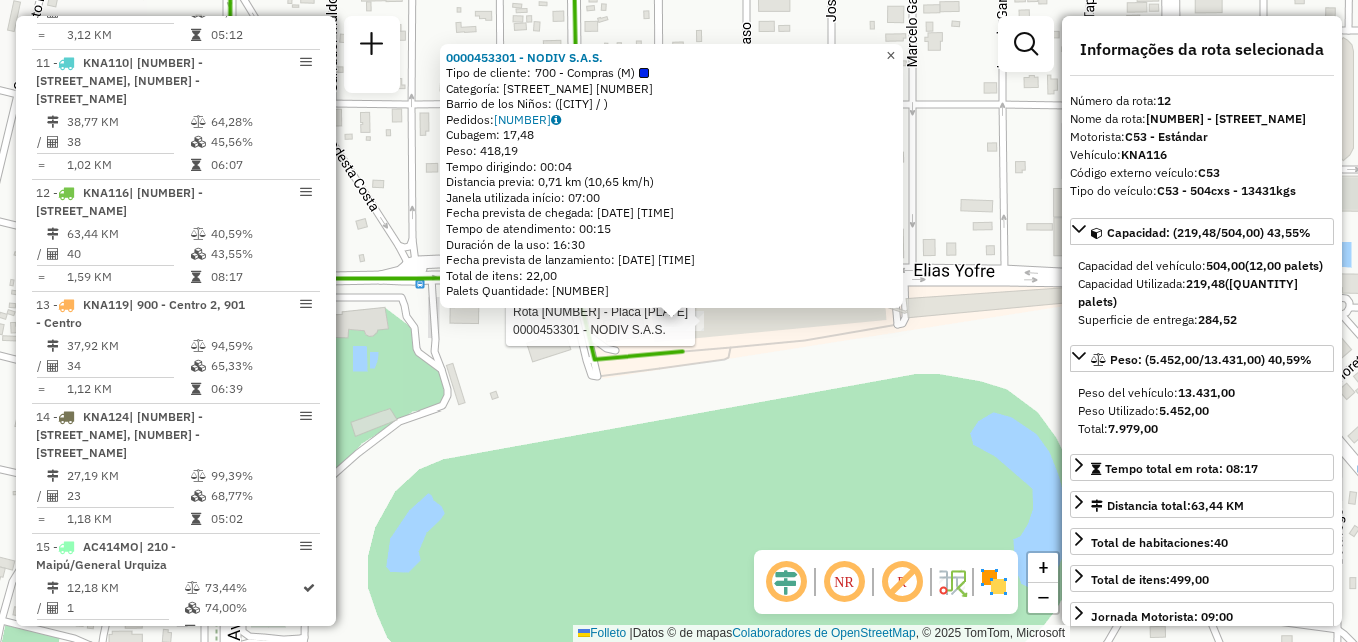 click on "×" 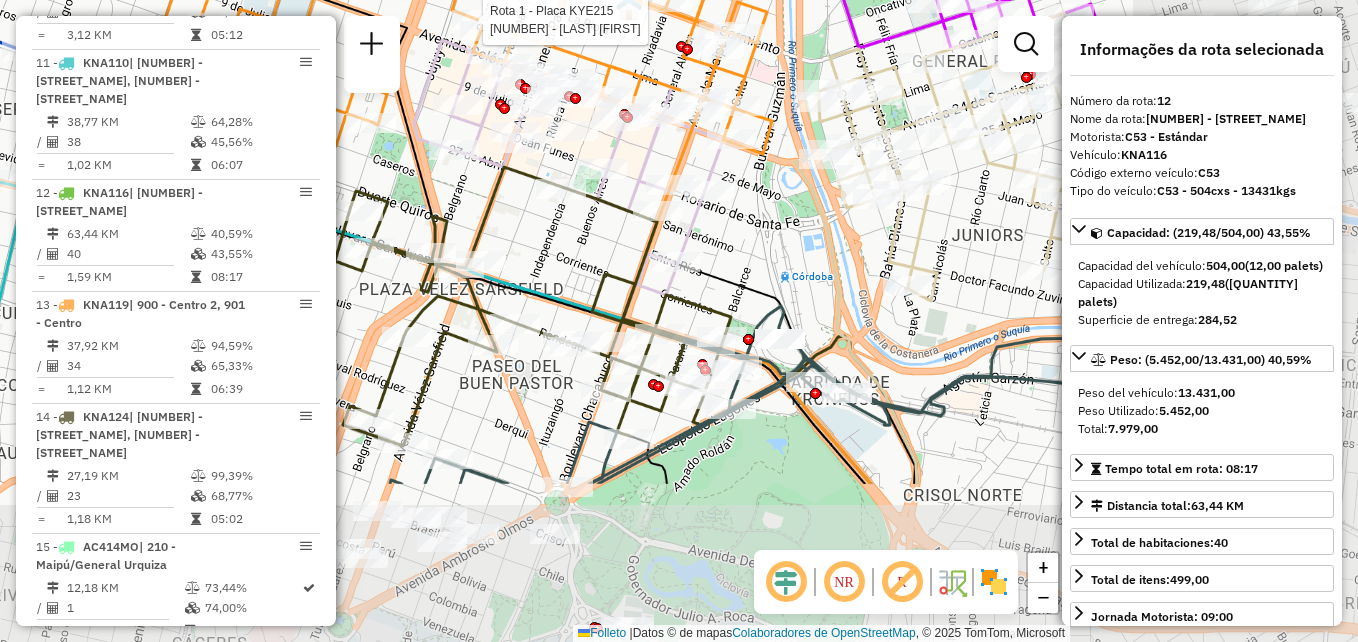 click on "Aguarde...  Pop-up bloqueado!  Seu navegador bloqueou automáticamente a abertura de uma nova janela.   Acesse as configurações e adicione o endereço do sistema a lista de permissão.   Fechar  Informações da Sessão [NUMBER] - [DATE]  Creación: [DATE] [TIME]   Depósito:  SAZ AR Córdoba  Total de rotas:  [NUMBER]  Distancia total:  [DISTANCE]  Tempo total:  [TIME]  Total de Atividades Roteirizadas:  [NUMBER]  Total de Pedidos Roteirizados:  [NUMBER]  Peso total roteirizado:  [WEIGHT]  Cubagem total roteirizado:  [CUBAGE]  Total de Atividades não Roteirizadas:  [NUMBER]  Total de Pedidos não Roteirizados:  [NUMBER] Total de caixas por viagem:  [CUBAGE] / [NUMBER] =  [CUBAGE] Média de Atividades por viagem:  [NUMBER] / [NUMBER] =  [NUMBER] Ocupación media de la prueba:  [PERCENTAGE]   Rotas improdutivas:  [NUMBER]  Rotaciones de días:  [NUMBER]  Clientes Priorizados NR:  [NUMBER]  Transportadoras  Rotaciones  Recargas: [NUMBER]   Ver rotas   Ver veículos   [NUMBER] -       [PLATE]   | furgoneta  [DISTANCE] KM   [PERCENTAGE]  /  [NUMBER]   [PERCENTAGE]     =  [DISTANCE] KM   [TIME]   [NUMBER] -       [PERCENTAGE]" at bounding box center [679, 321] 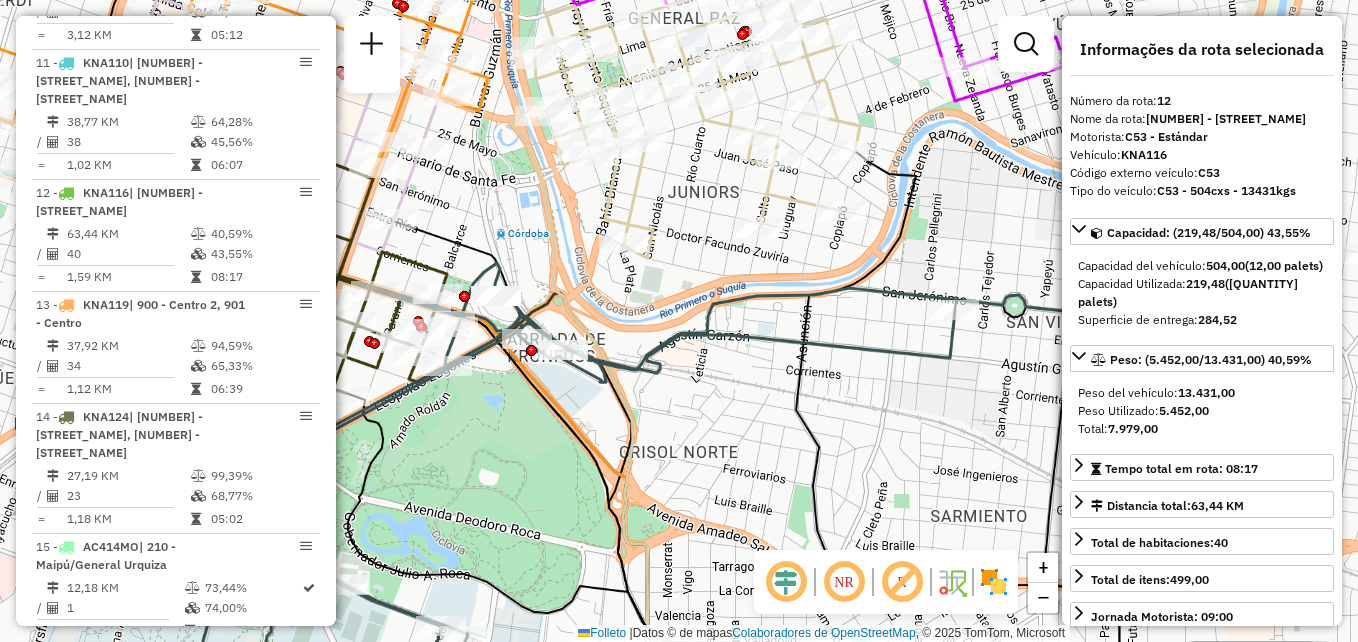 drag, startPoint x: 692, startPoint y: 214, endPoint x: 475, endPoint y: 161, distance: 223.3786 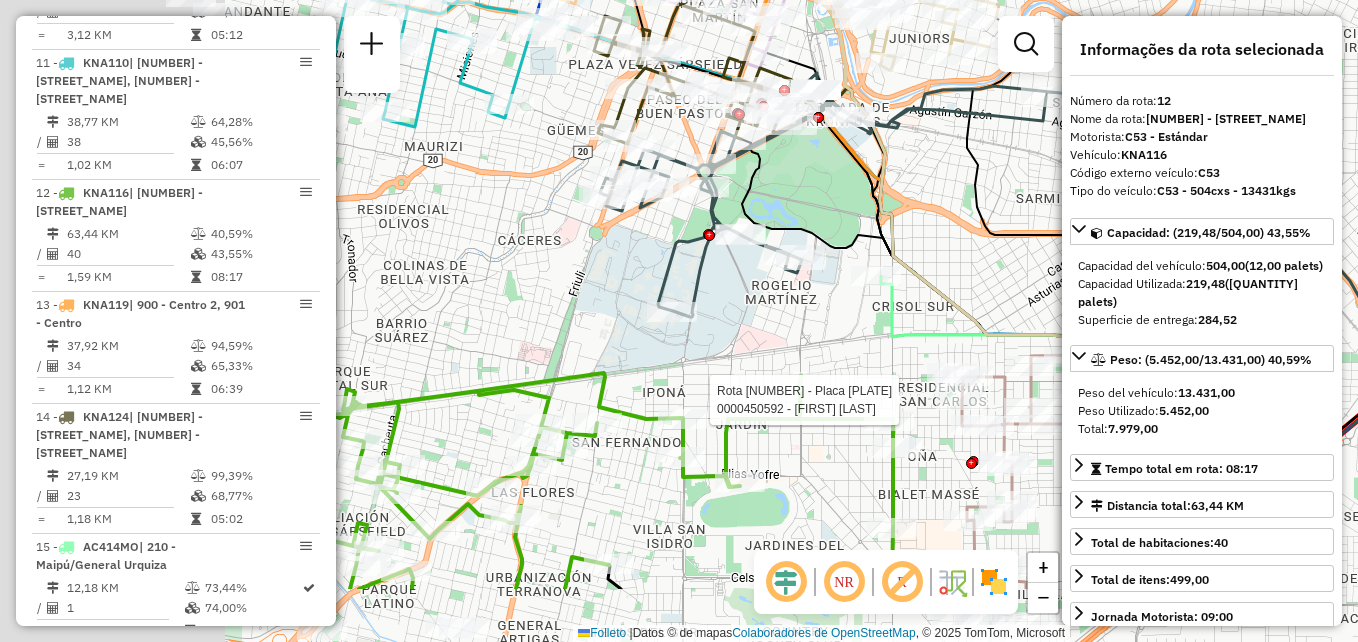 drag, startPoint x: 667, startPoint y: 507, endPoint x: 1011, endPoint y: 393, distance: 362.39758 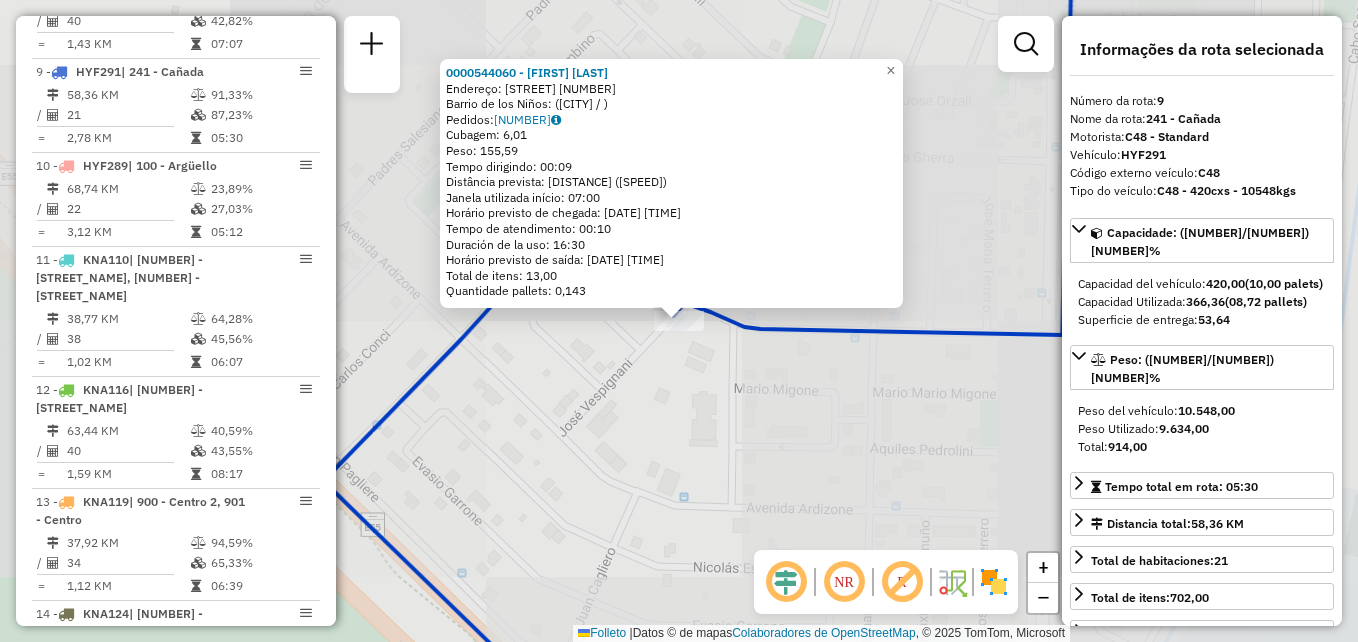 scroll, scrollTop: 1547, scrollLeft: 0, axis: vertical 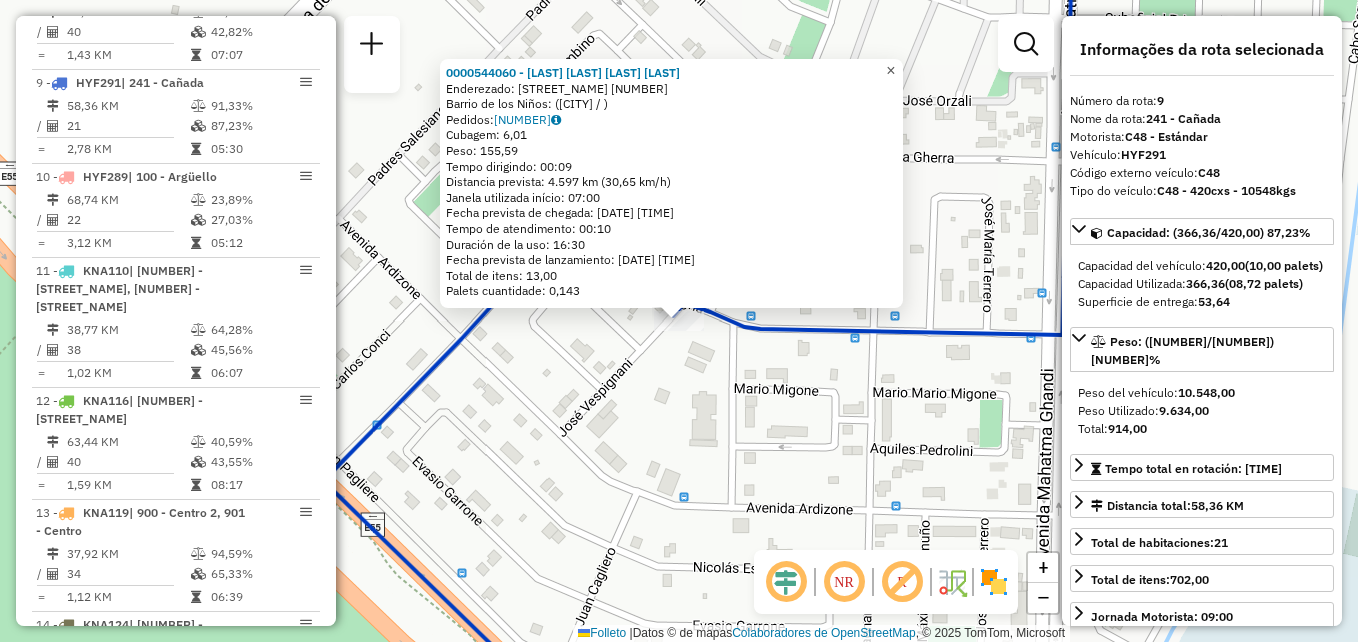click on "×" 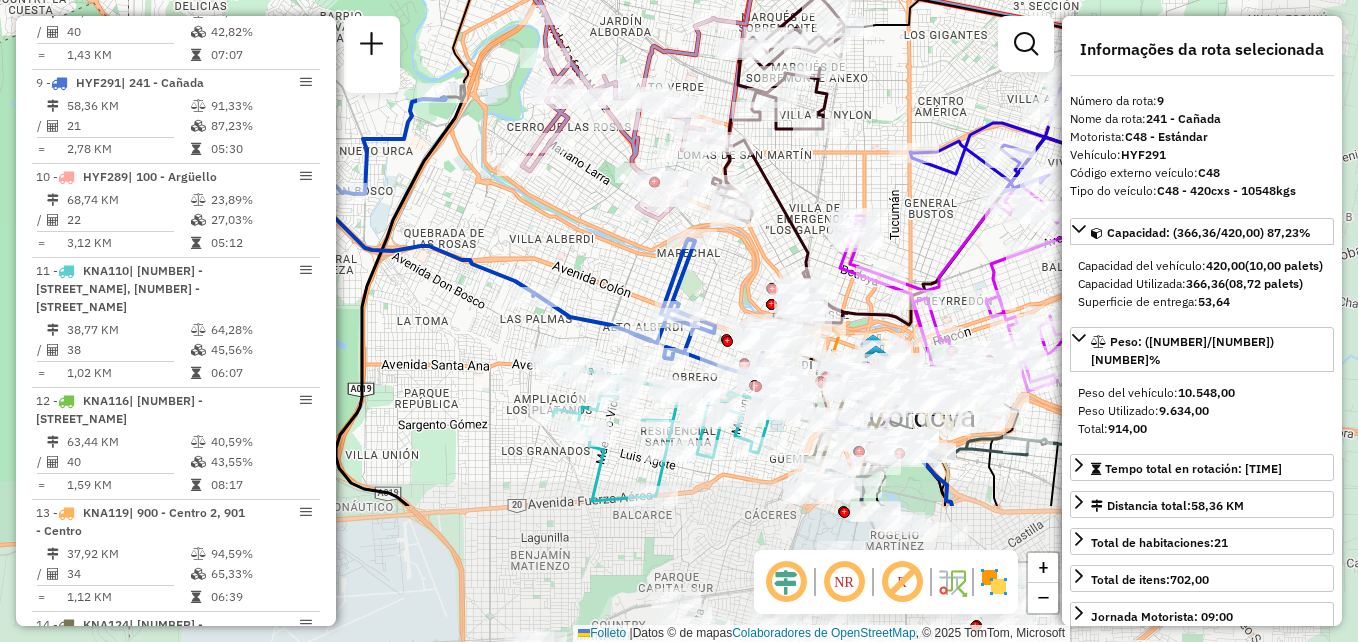 drag, startPoint x: 786, startPoint y: 407, endPoint x: 487, endPoint y: 207, distance: 359.7235 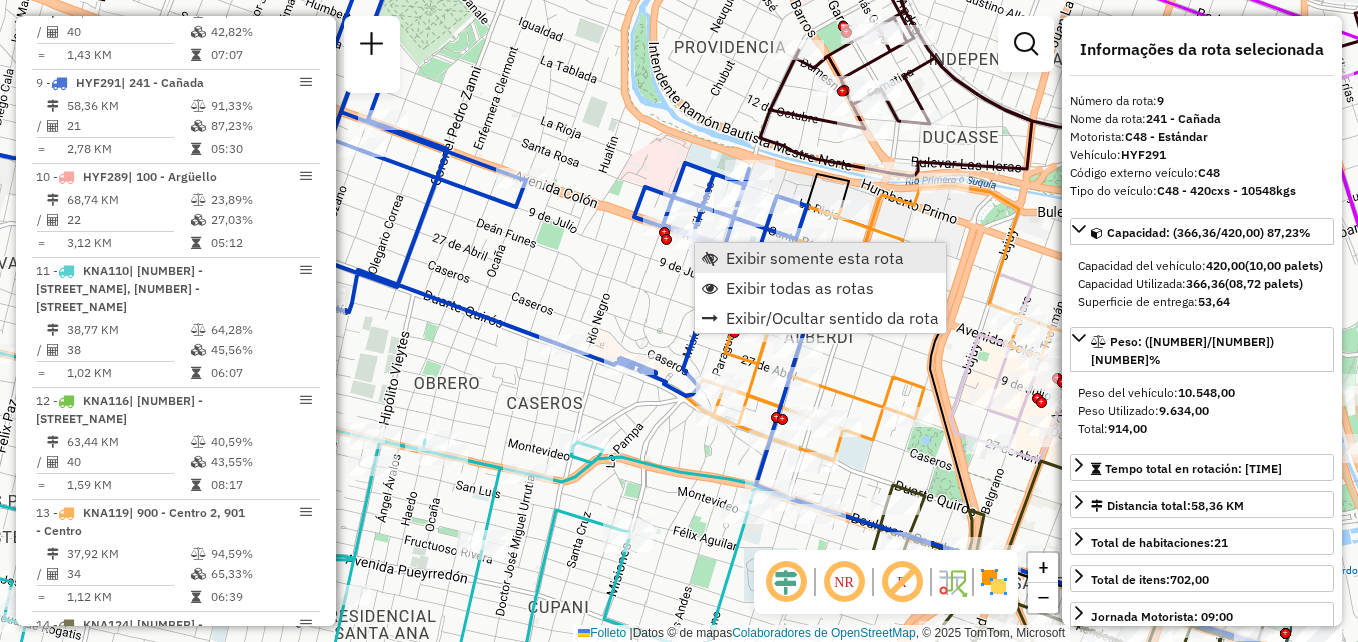 click on "Exibir somente esta rota" at bounding box center (815, 258) 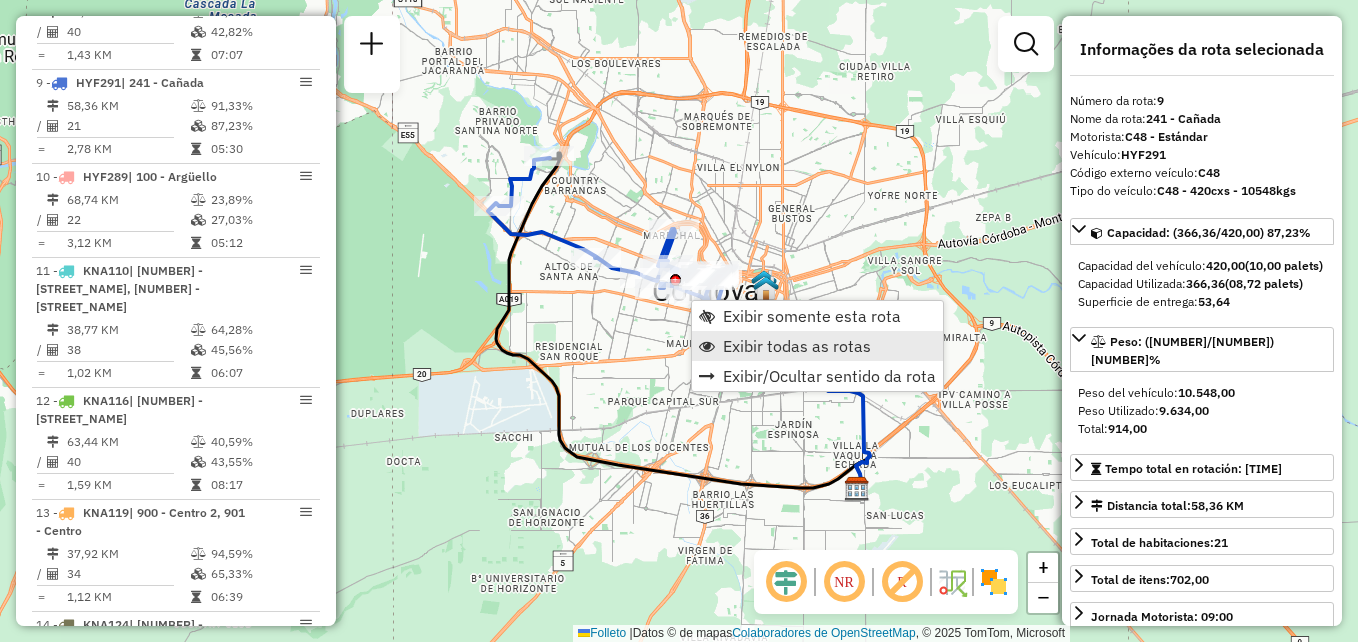 click on "Exibir todas as rotas" at bounding box center [797, 346] 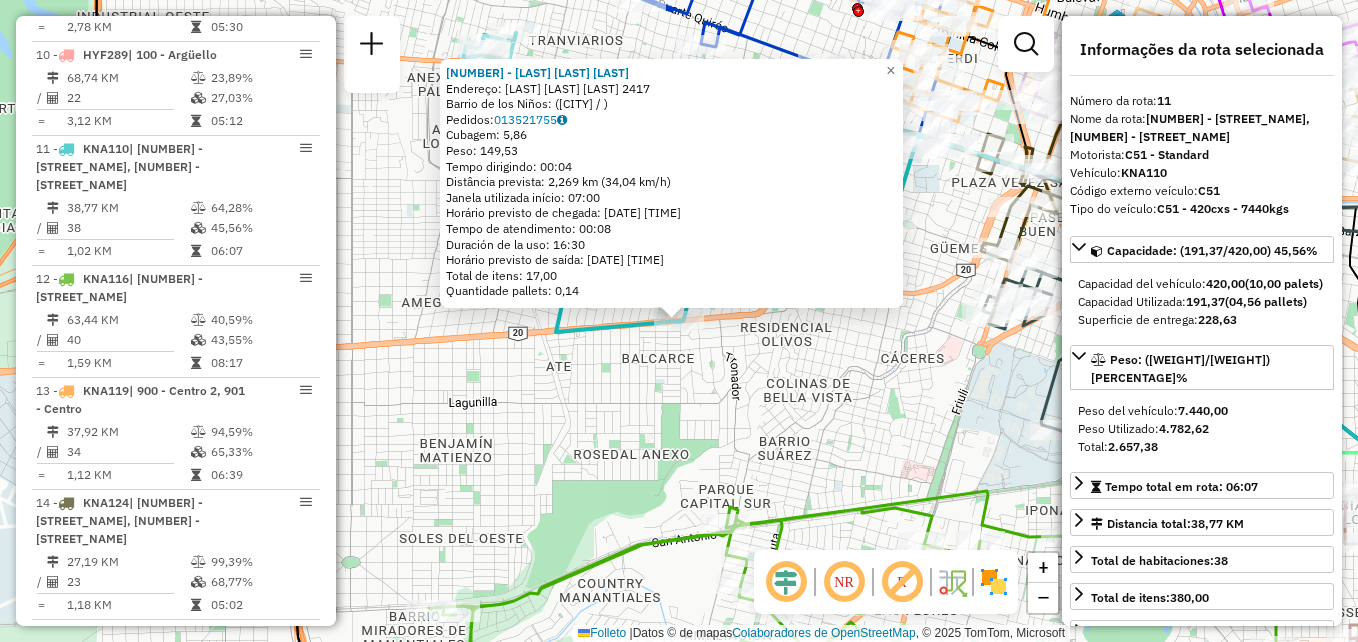 scroll, scrollTop: 1735, scrollLeft: 0, axis: vertical 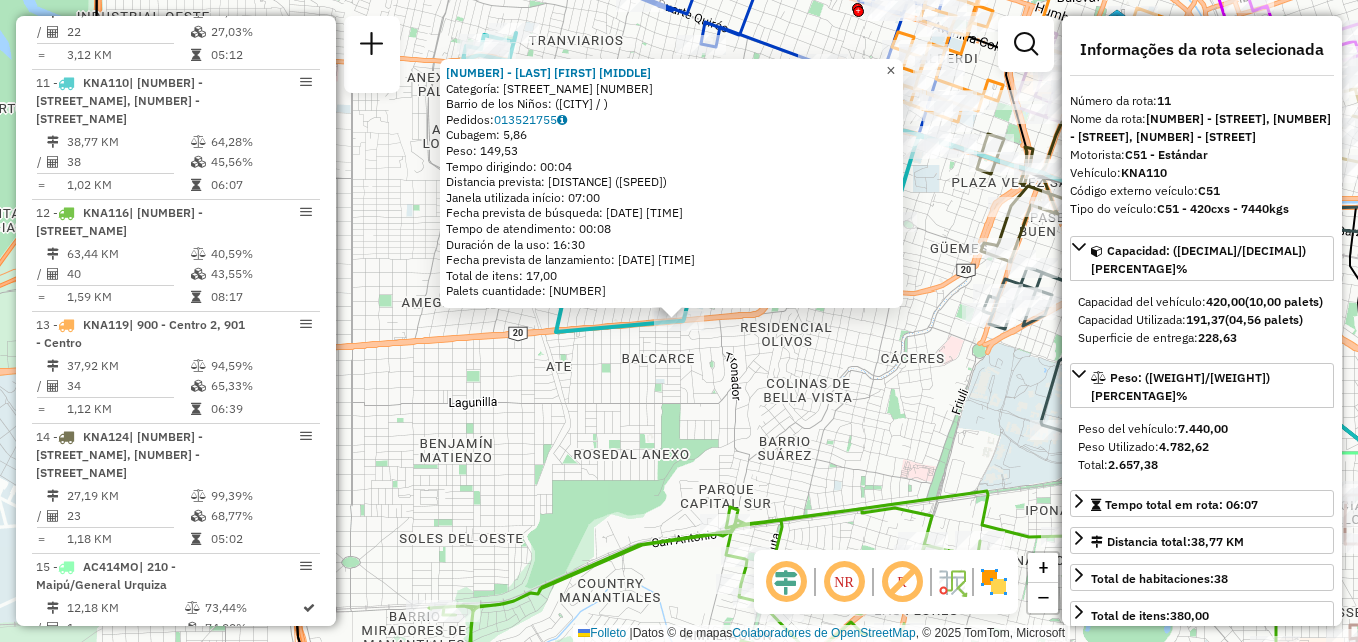 click on "×" 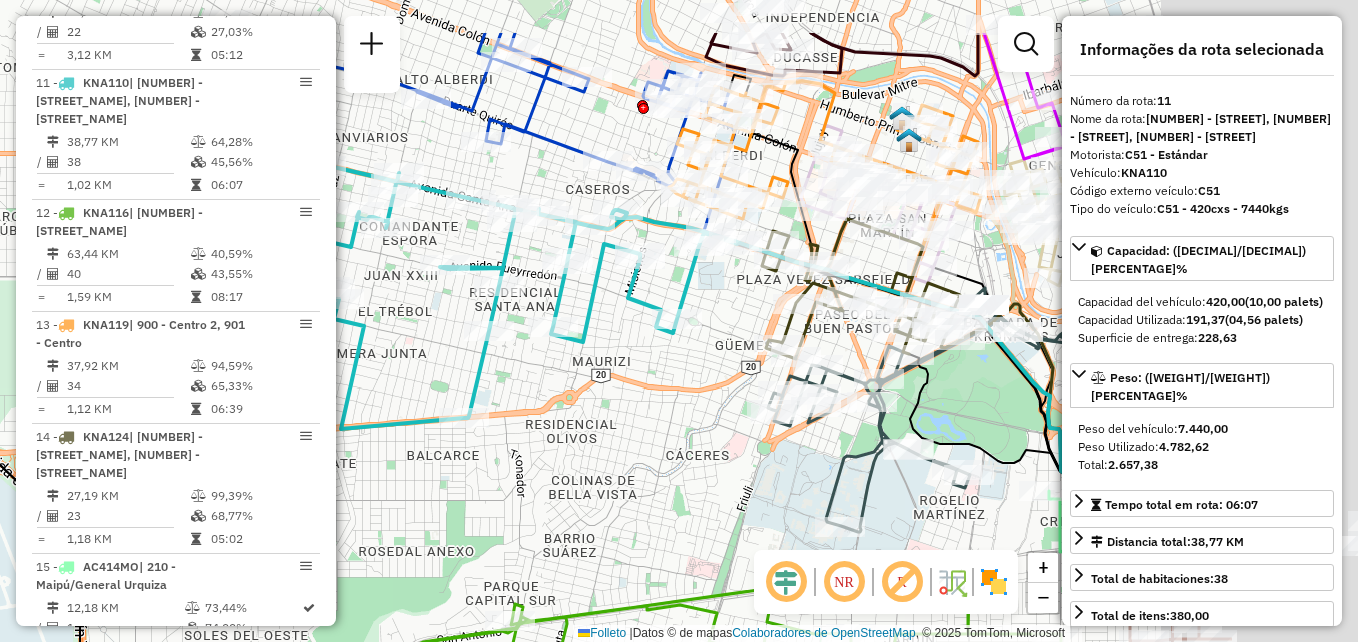 drag, startPoint x: 722, startPoint y: 301, endPoint x: 540, endPoint y: 363, distance: 192.27065 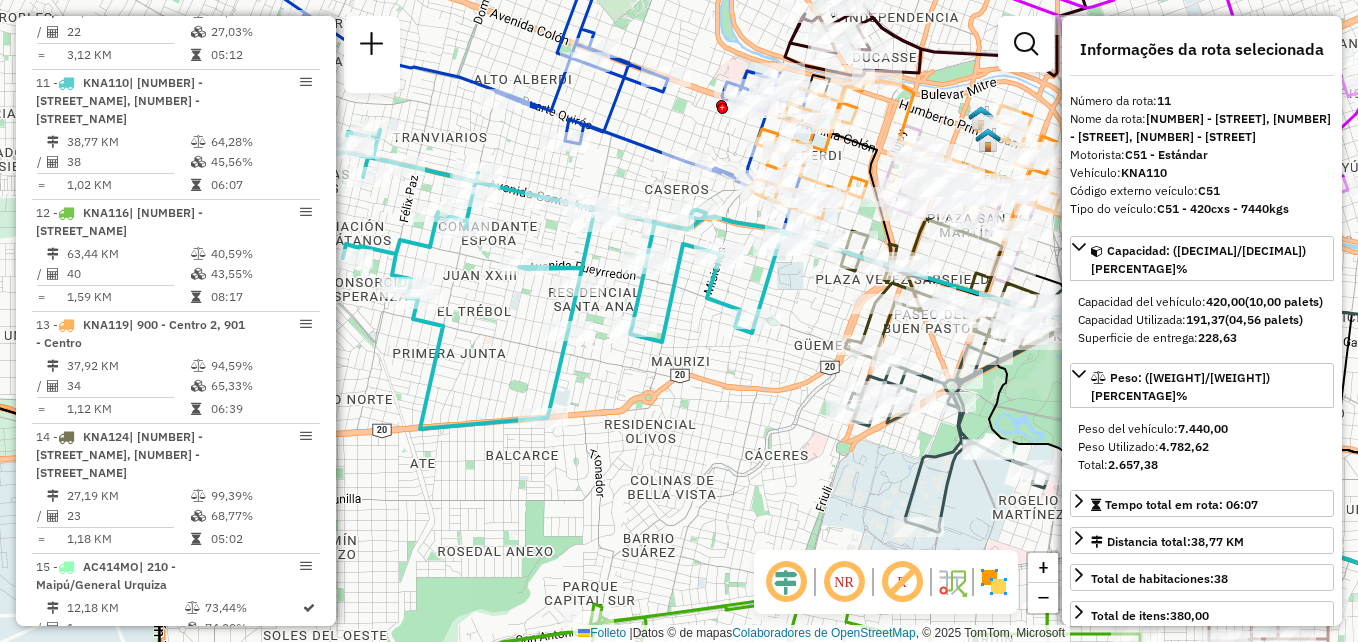 drag, startPoint x: 510, startPoint y: 433, endPoint x: 612, endPoint y: 427, distance: 102.176315 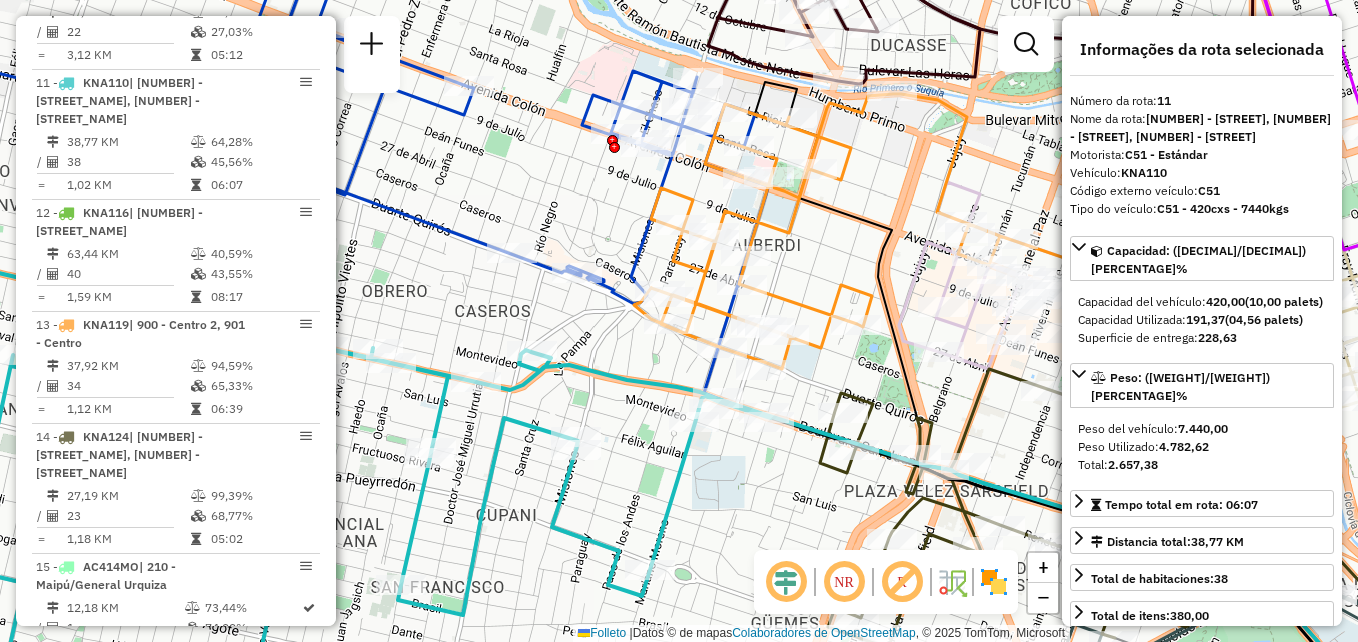 drag, startPoint x: 739, startPoint y: 483, endPoint x: 644, endPoint y: 462, distance: 97.29337 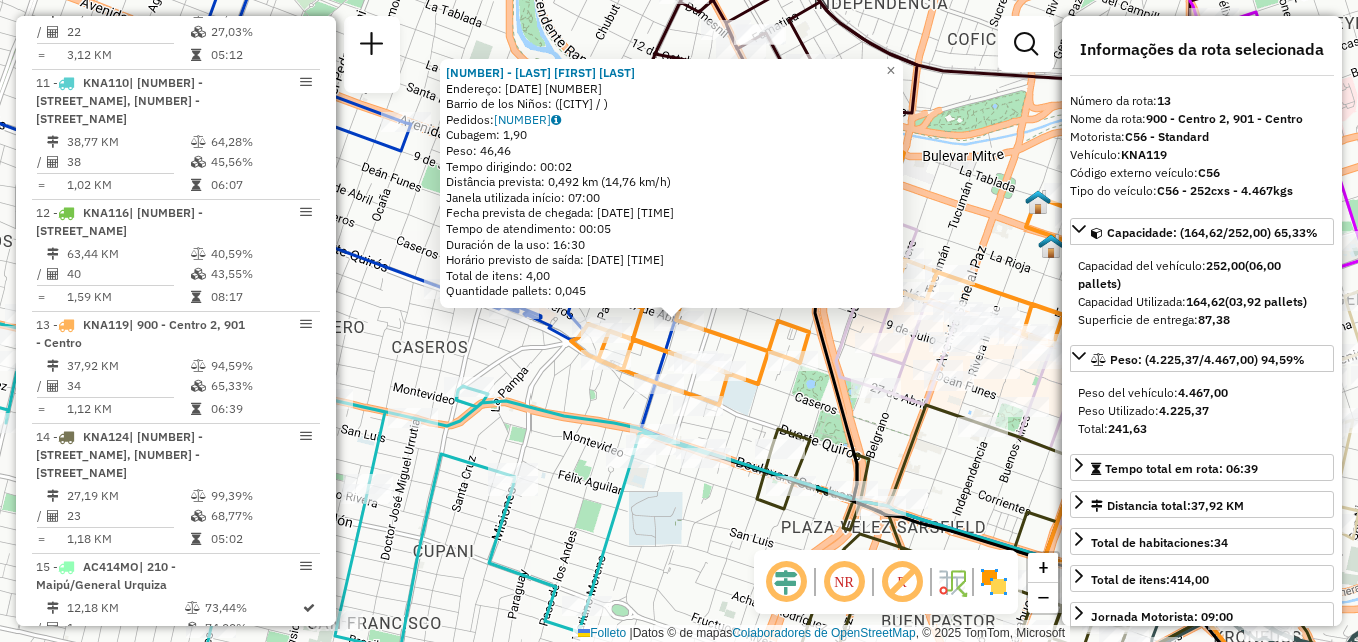 scroll, scrollTop: 1755, scrollLeft: 0, axis: vertical 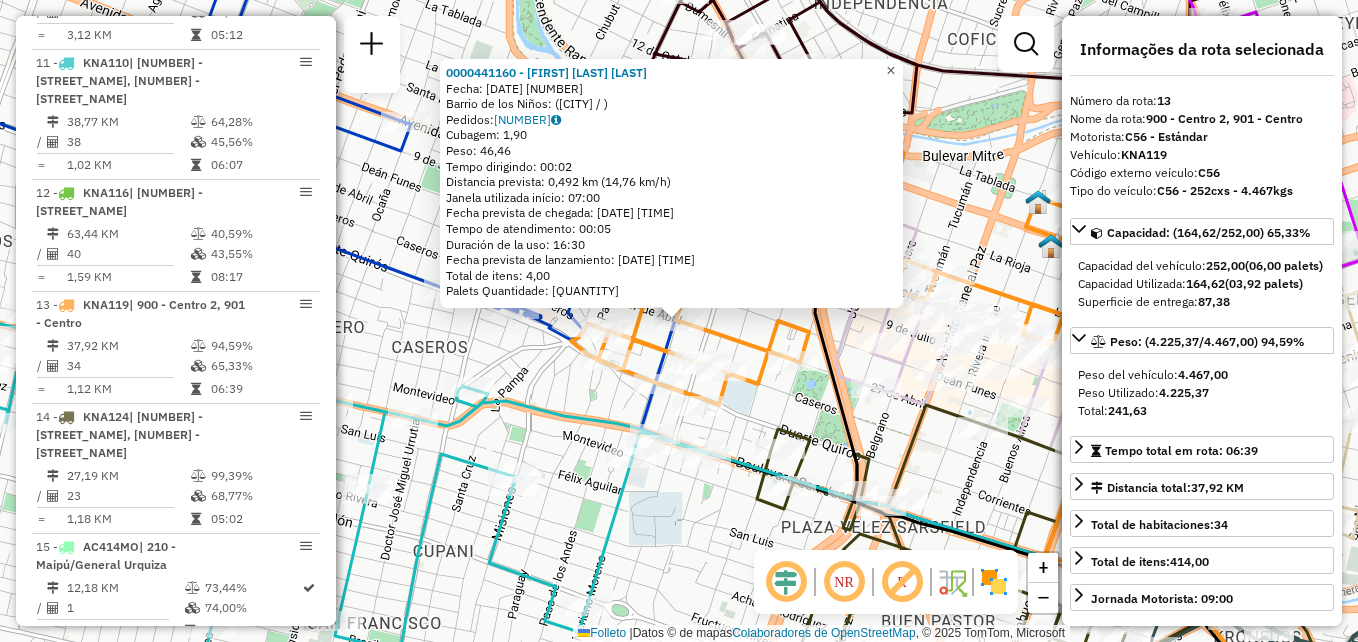 click on "×" 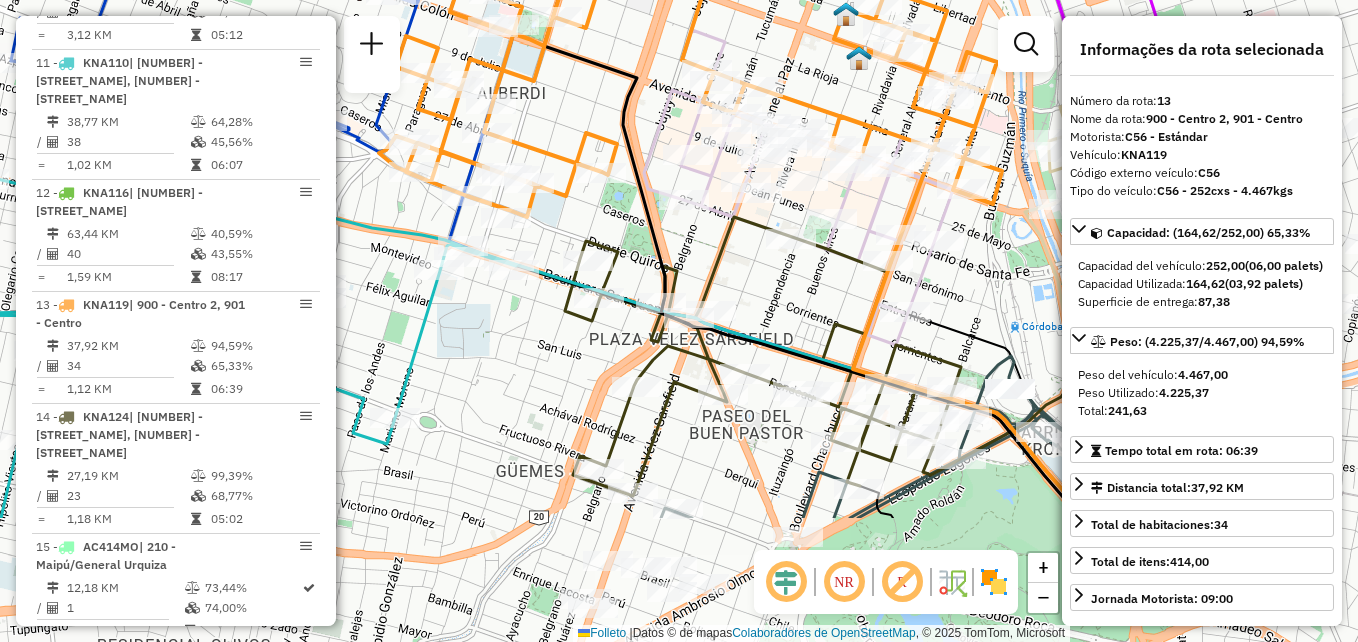 drag, startPoint x: 831, startPoint y: 303, endPoint x: 639, endPoint y: 115, distance: 268.71545 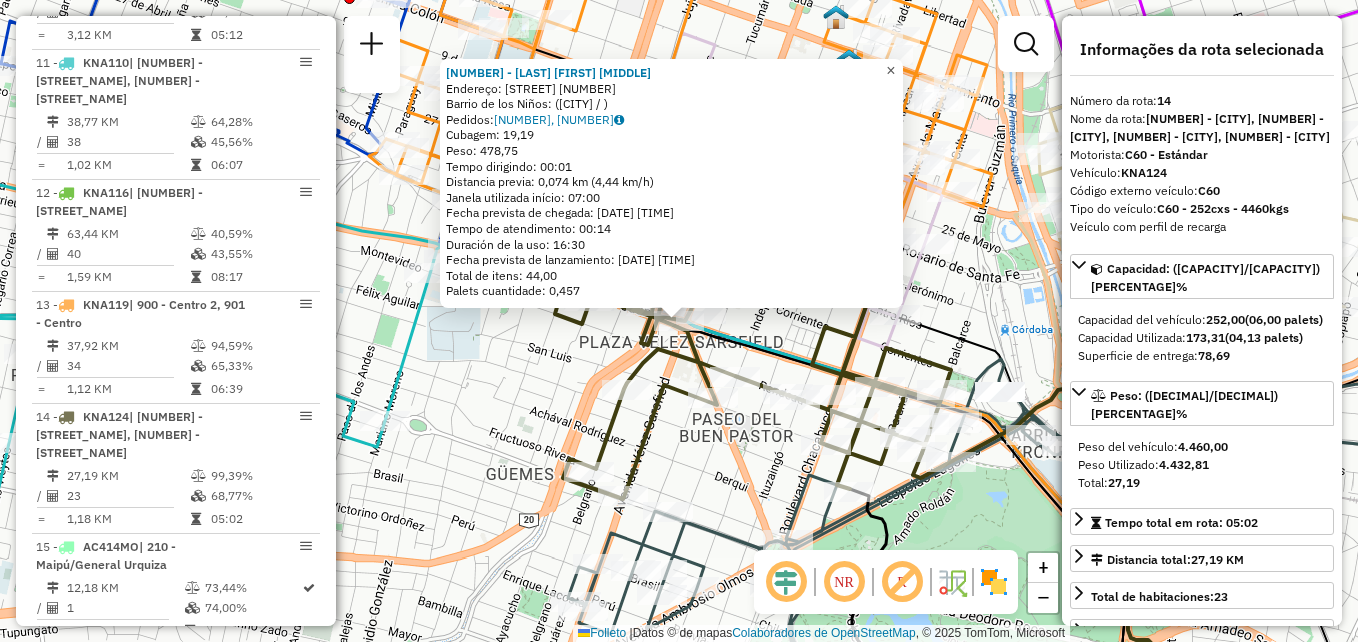 click on "×" 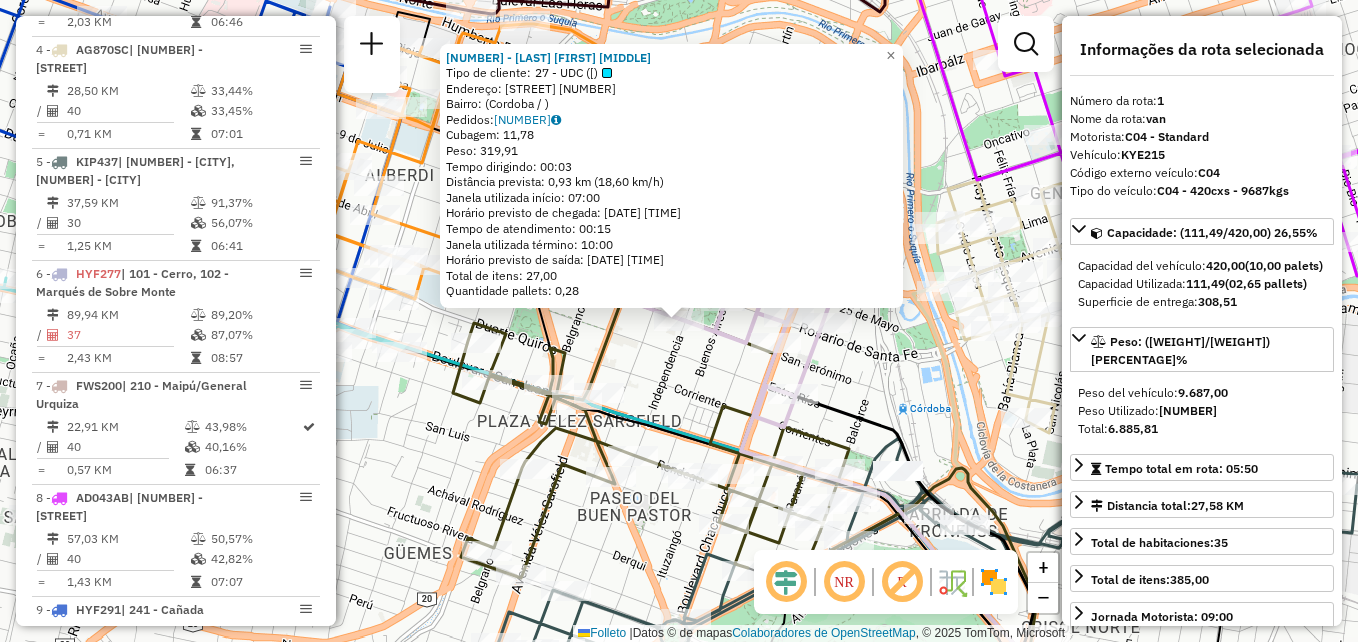 scroll, scrollTop: 705, scrollLeft: 0, axis: vertical 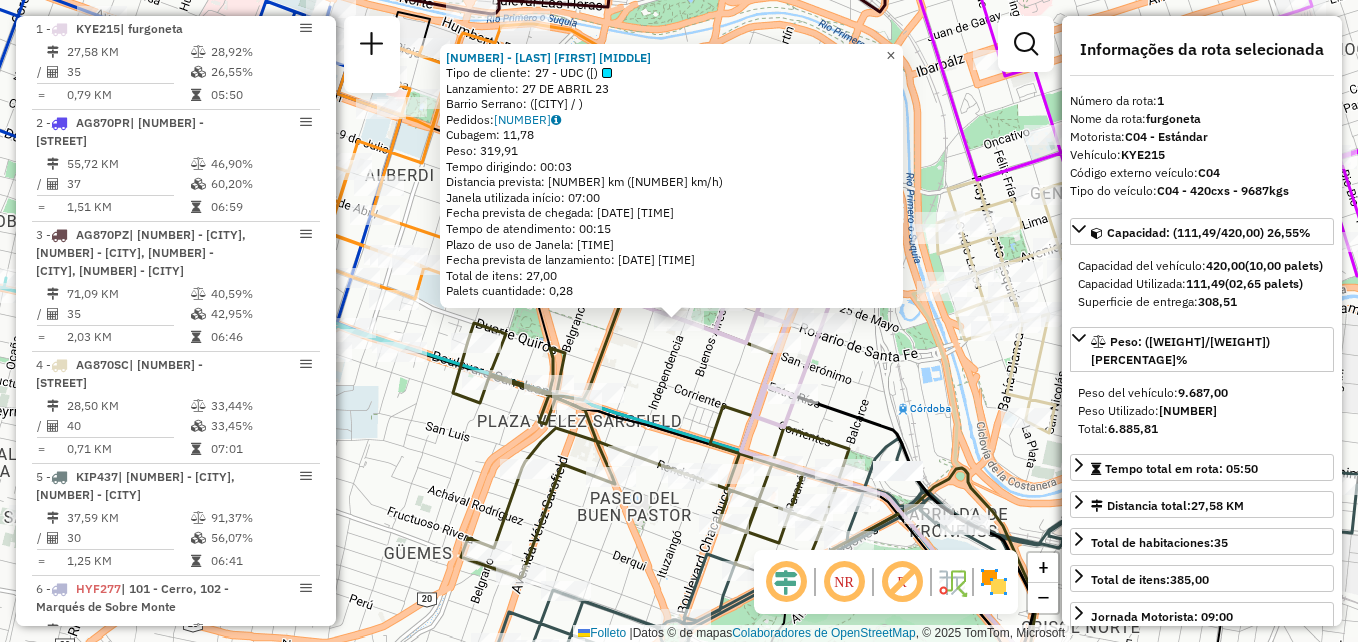 click on "×" 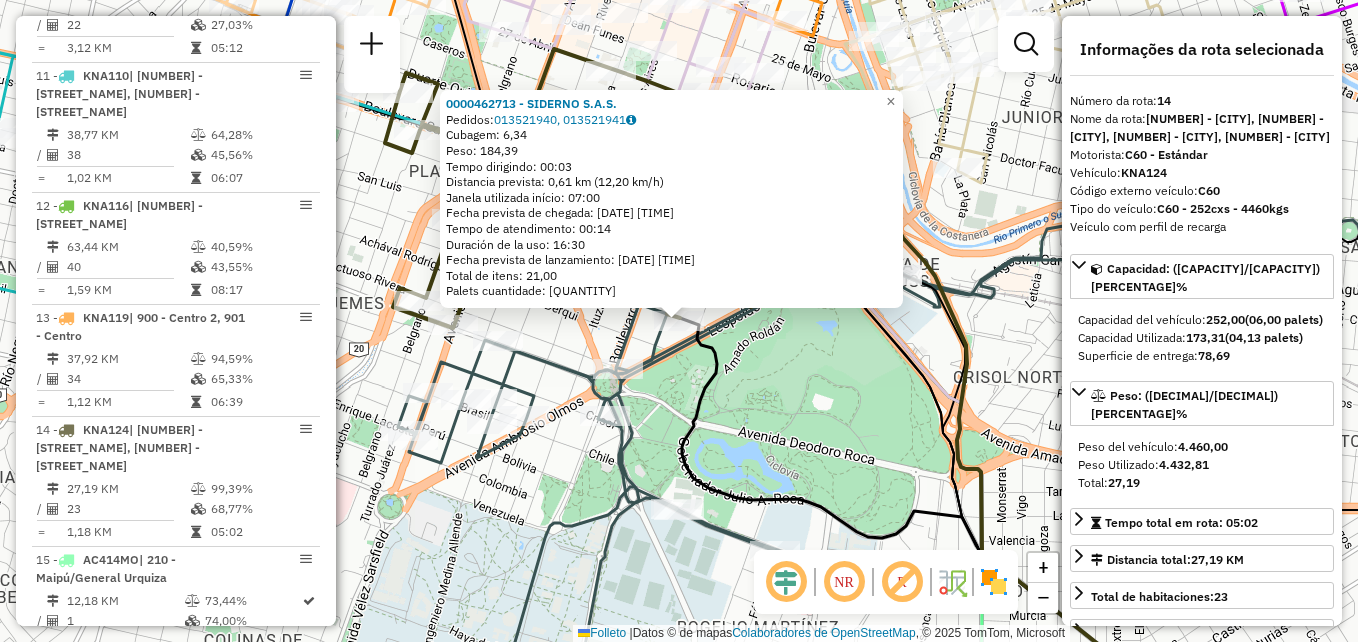 scroll, scrollTop: 1755, scrollLeft: 0, axis: vertical 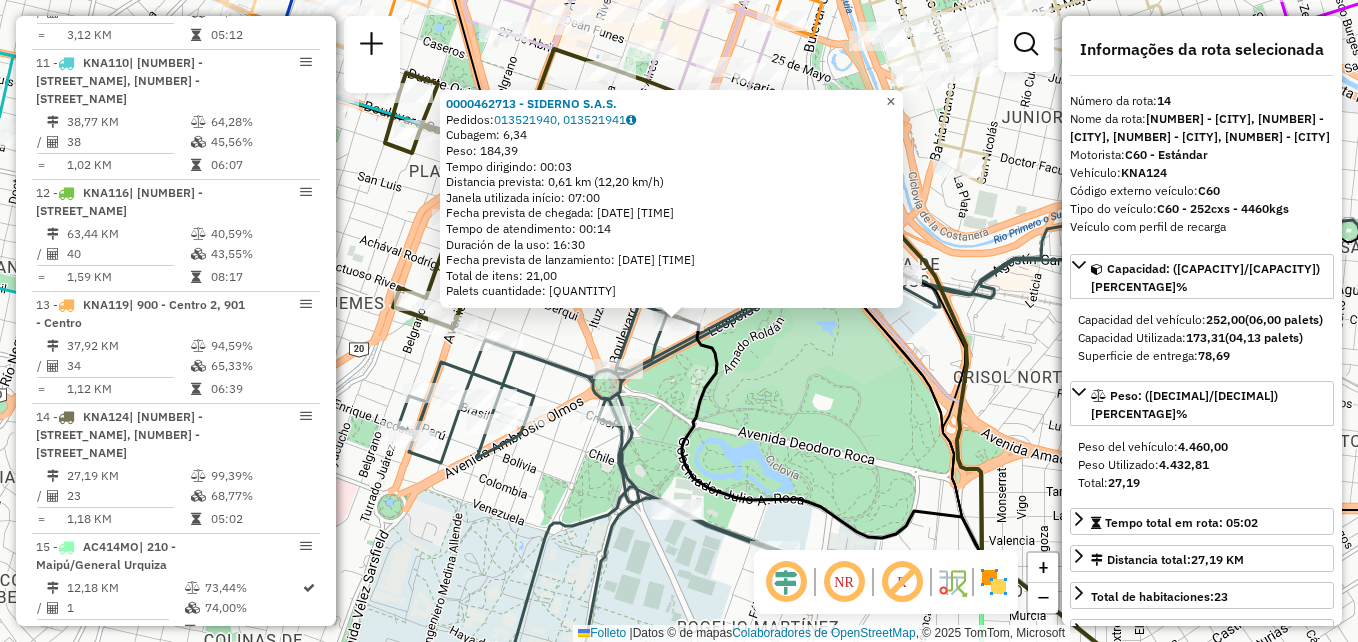 click on "×" 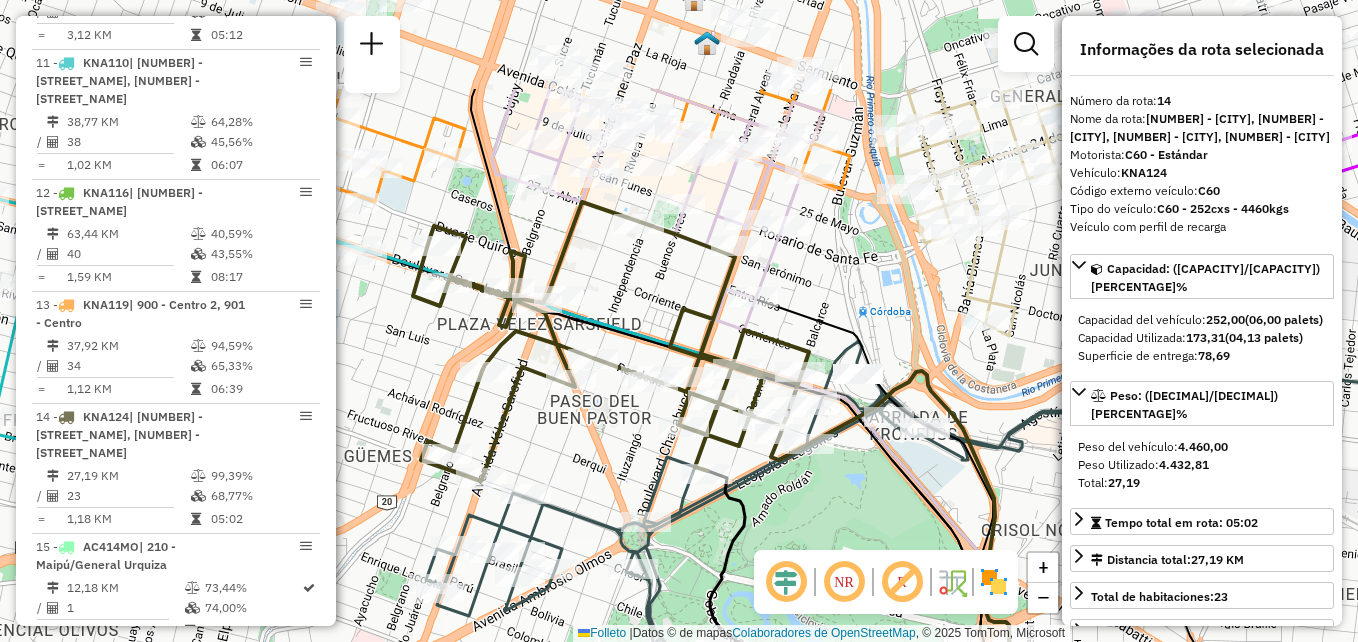drag, startPoint x: 804, startPoint y: 260, endPoint x: 815, endPoint y: 345, distance: 85.70881 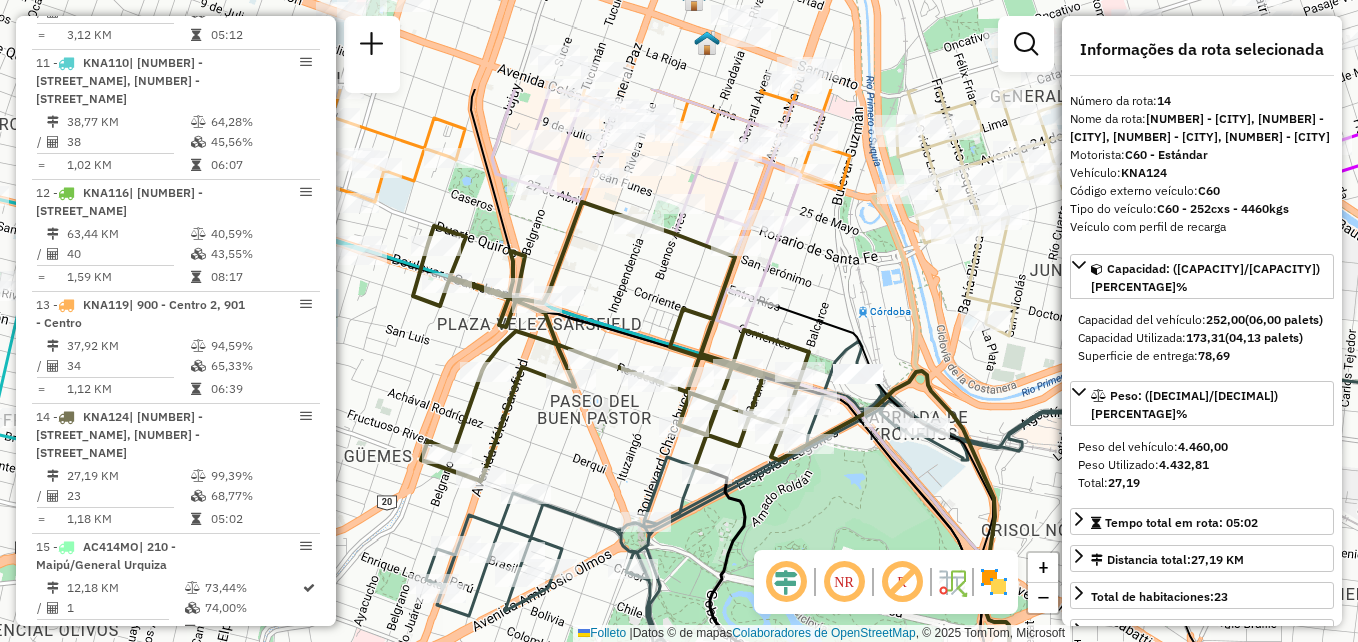 click on "Janela de atendimento Grade de atendimento Capacidade Transportadoras Veículos Cliente Pedidos  Rotas Selecione os dias de semana para filtrar as janelas de atendimento  Seg   Ter   Qua   Qui   Sex   Sáb   Dom  Informe o período da janela de atendimento: De: Até:  Filtrar exatamente a janela do cliente  Considerar janela de atendimento padrão  Selecione os dias de semana para filtrar as grades de atendimento  Seg   Ter   Qua   Qui   Sex   Sáb   Dom   Considerar clientes sem dia de atendimento cadastrado  Clientes fora do dia de atendimento selecionado Filtrar as atividades entre os valores definidos abaixo:  Peso mínimo:   Peso máximo:   Cubagem mínima:   Cubagem máxima:   De:   Até:  Filtrar as atividades entre o tempo de atendimento definido abaixo:  De:   Até:   Considerar capacidade total dos clientes não roteirizados Transportadora: Selecione um ou mais itens Tipo de veículo: Selecione um ou mais itens Veículo: Selecione um ou mais itens Motorista: Selecione um ou mais itens Nome: Rótulo:" 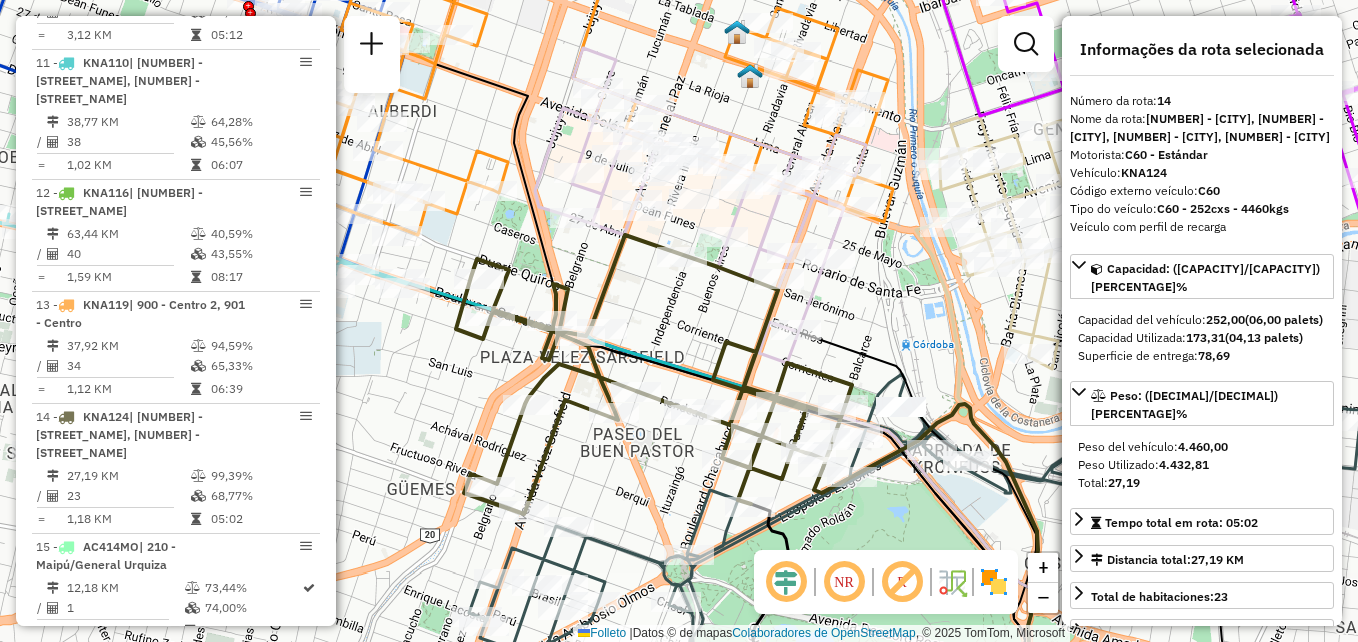 drag, startPoint x: 814, startPoint y: 356, endPoint x: 885, endPoint y: 387, distance: 77.47257 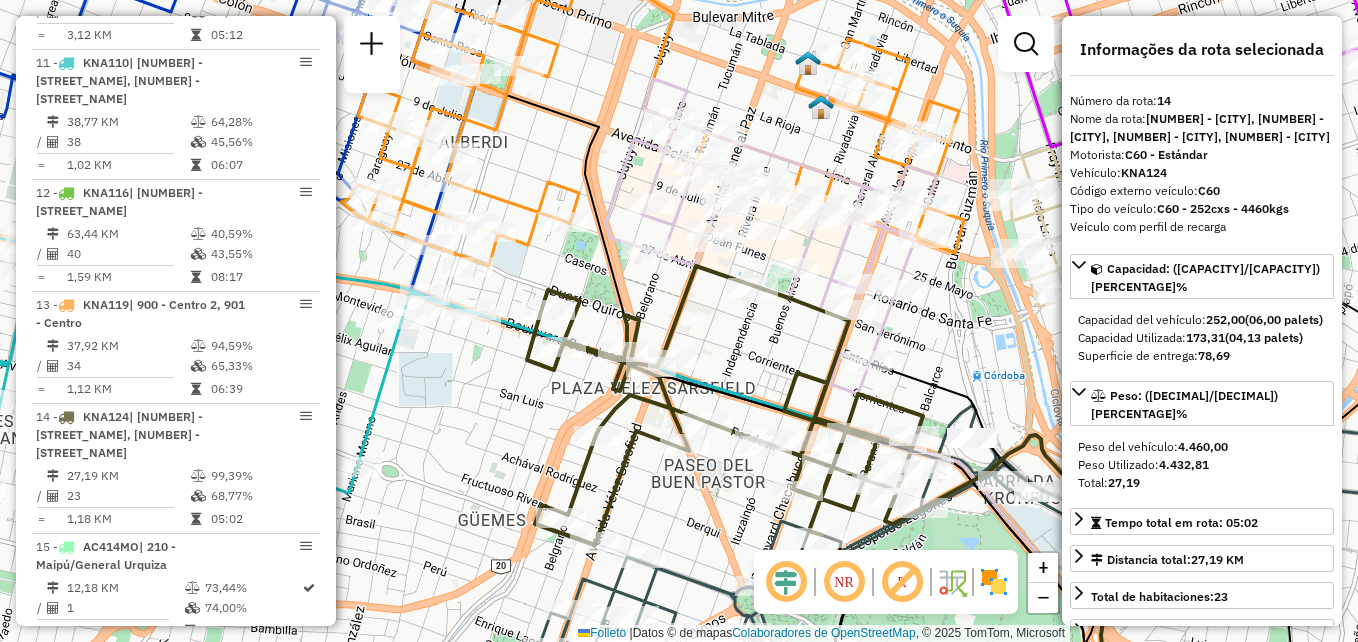 click on "Janela de atendimento Grade de atendimento Capacidade Transportadoras Veículos Cliente Pedidos  Rotas Selecione os dias de semana para filtrar as janelas de atendimento  Seg   Ter   Qua   Qui   Sex   Sáb   Dom  Informe o período da janela de atendimento: De: Até:  Filtrar exatamente a janela do cliente  Considerar janela de atendimento padrão  Selecione os dias de semana para filtrar as grades de atendimento  Seg   Ter   Qua   Qui   Sex   Sáb   Dom   Considerar clientes sem dia de atendimento cadastrado  Clientes fora do dia de atendimento selecionado Filtrar as atividades entre os valores definidos abaixo:  Peso mínimo:   Peso máximo:   Cubagem mínima:   Cubagem máxima:   De:   Até:  Filtrar as atividades entre o tempo de atendimento definido abaixo:  De:   Até:   Considerar capacidade total dos clientes não roteirizados Transportadora: Selecione um ou mais itens Tipo de veículo: Selecione um ou mais itens Veículo: Selecione um ou mais itens Motorista: Selecione um ou mais itens Nome: Rótulo:" 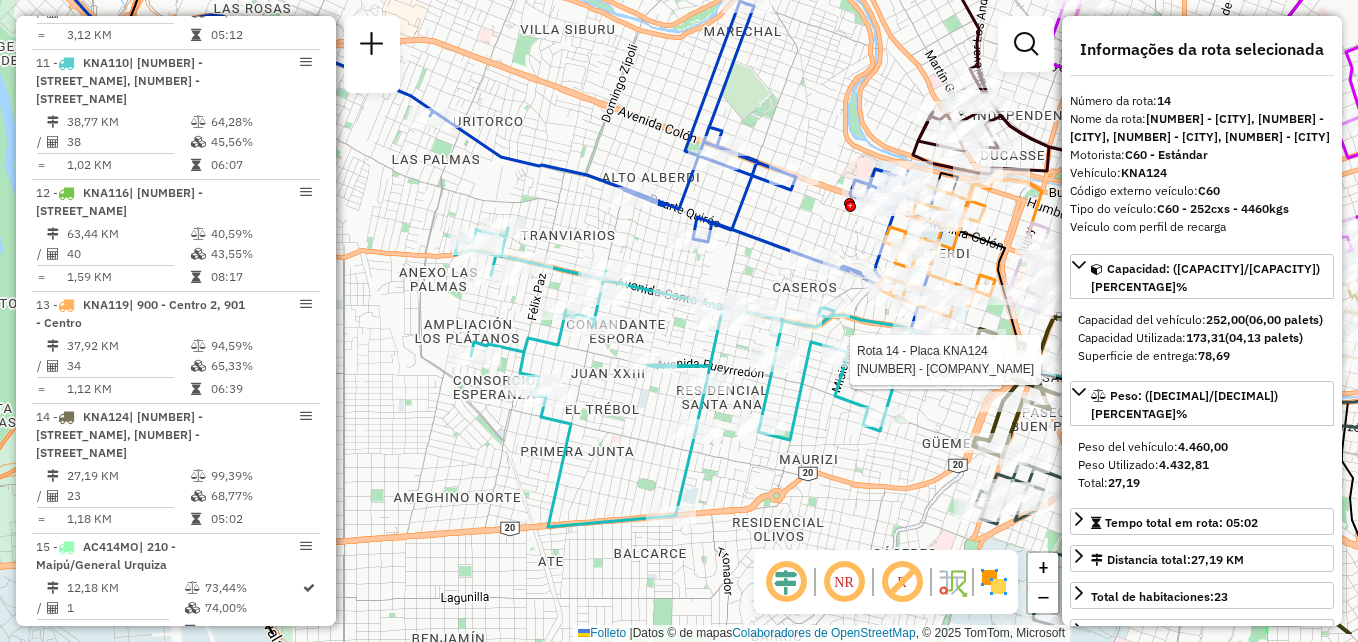 drag, startPoint x: 845, startPoint y: 382, endPoint x: 859, endPoint y: 234, distance: 148.66069 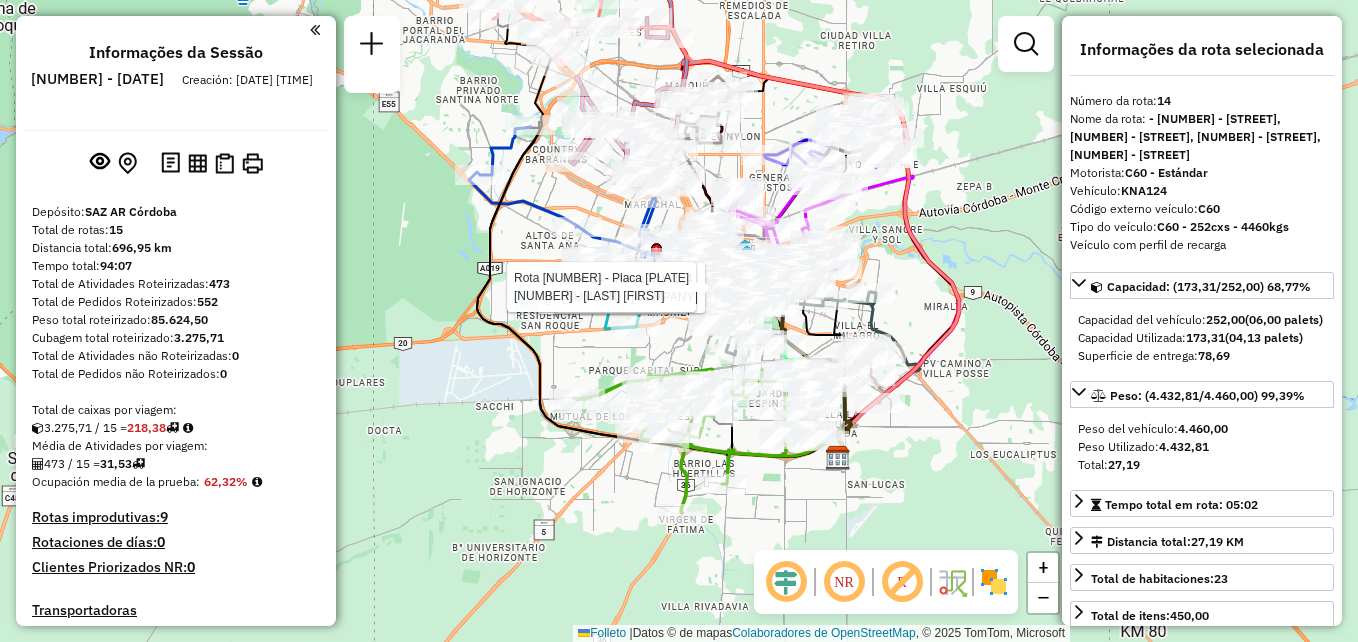 select on "**********" 